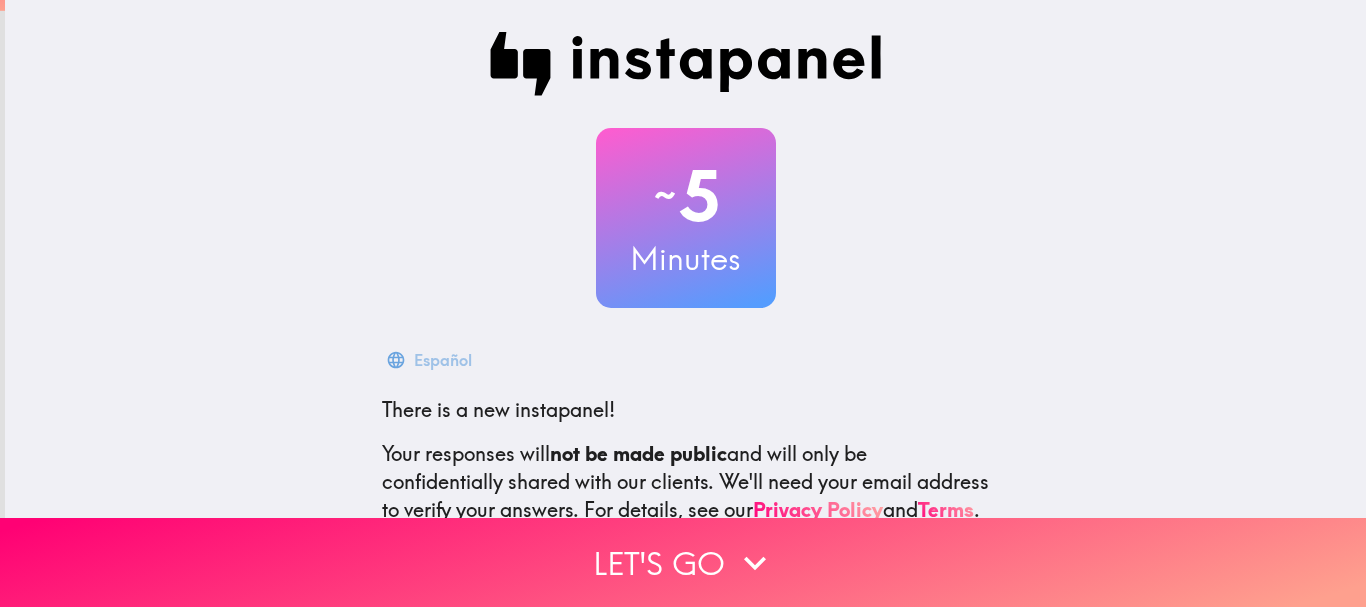 scroll, scrollTop: 0, scrollLeft: 0, axis: both 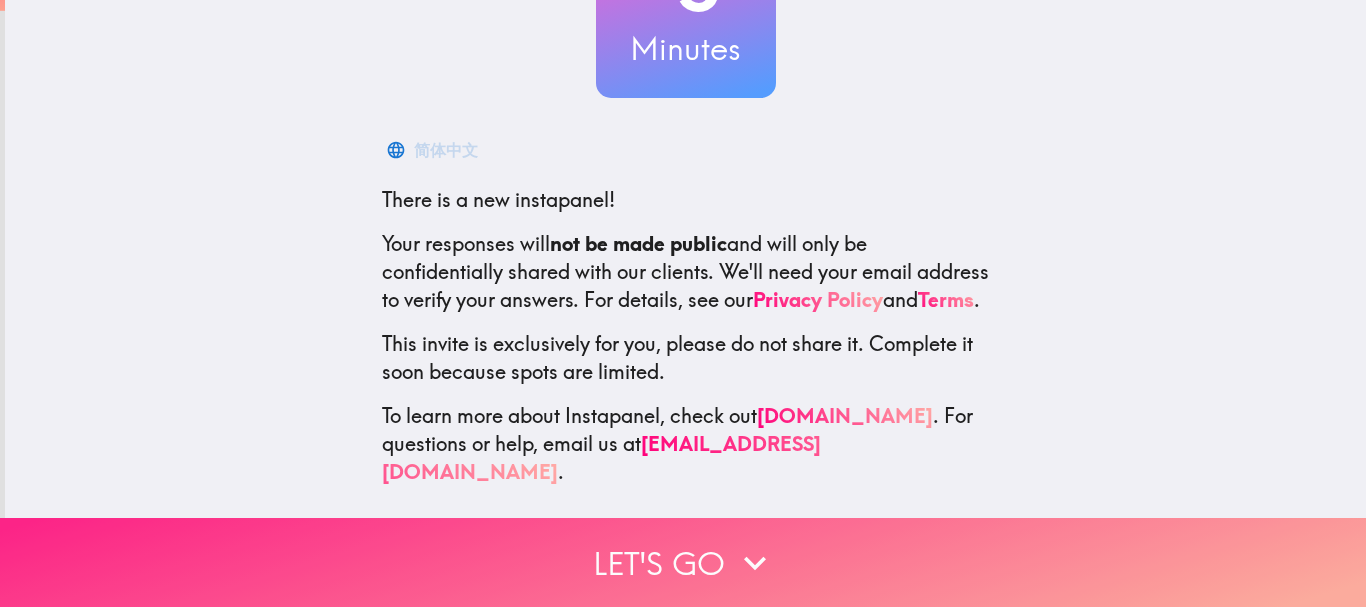 click 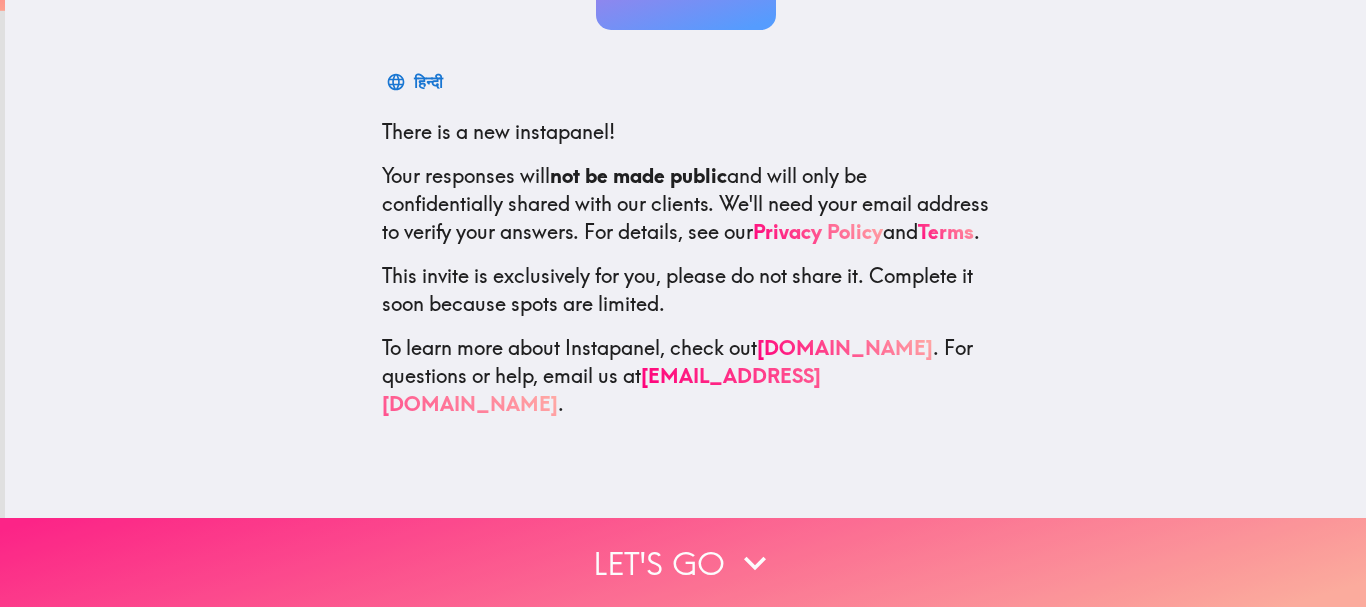 scroll, scrollTop: 0, scrollLeft: 0, axis: both 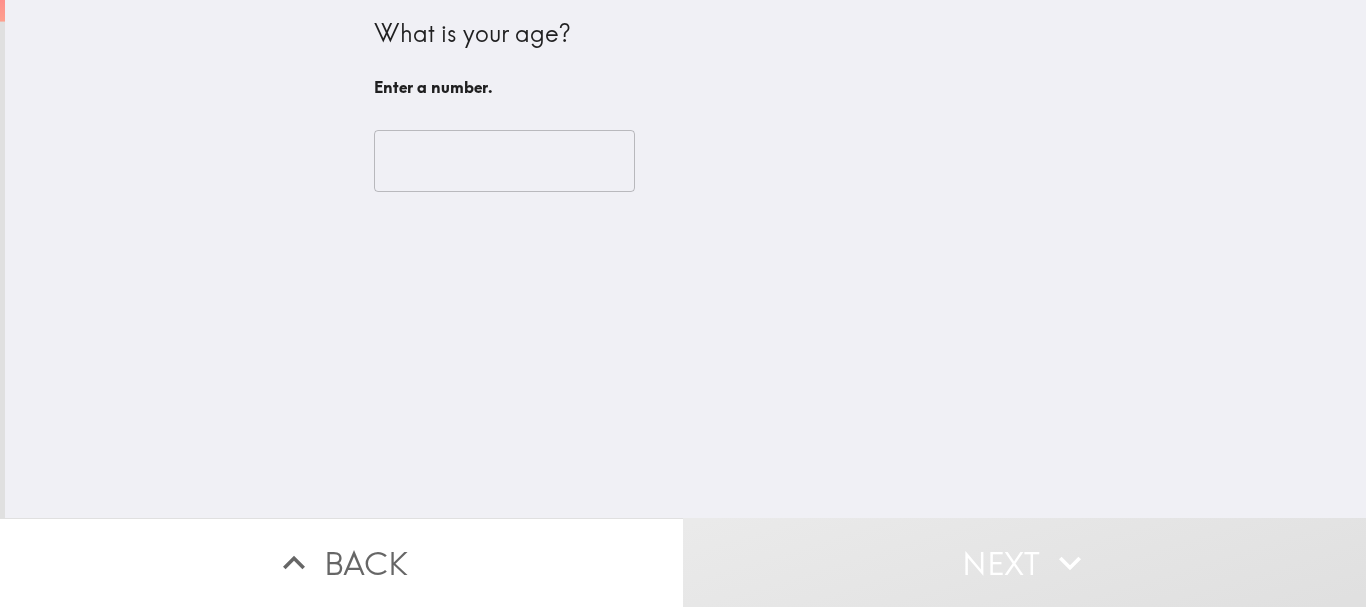 click at bounding box center (504, 161) 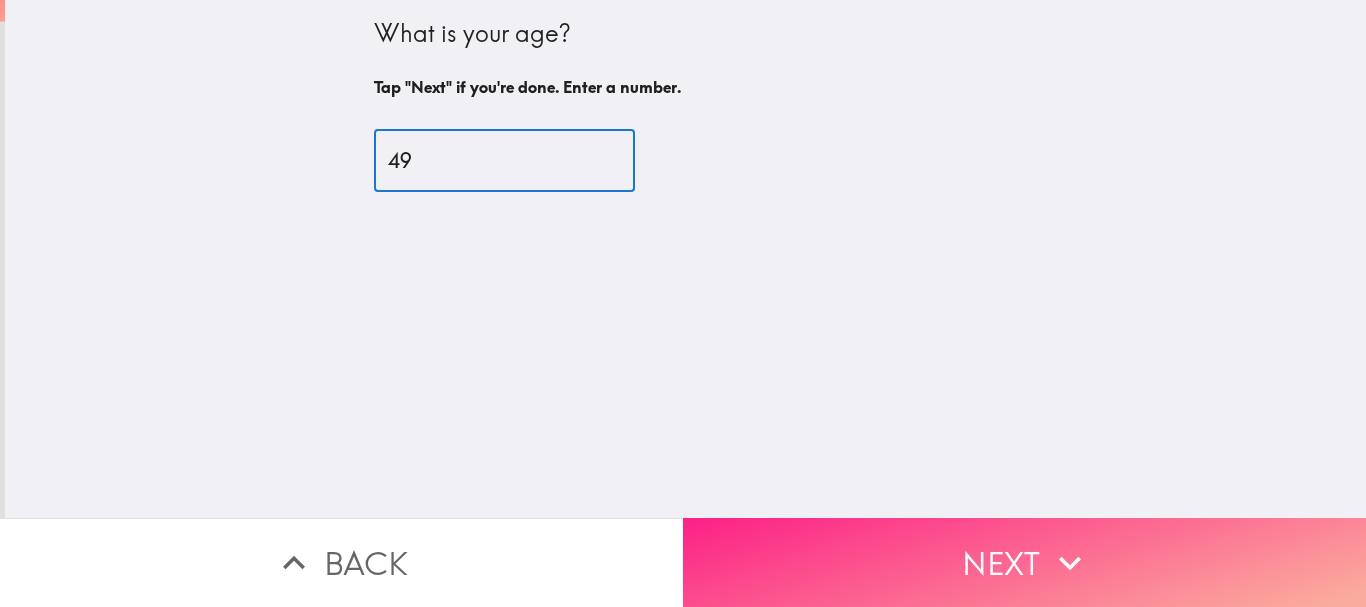 type on "49" 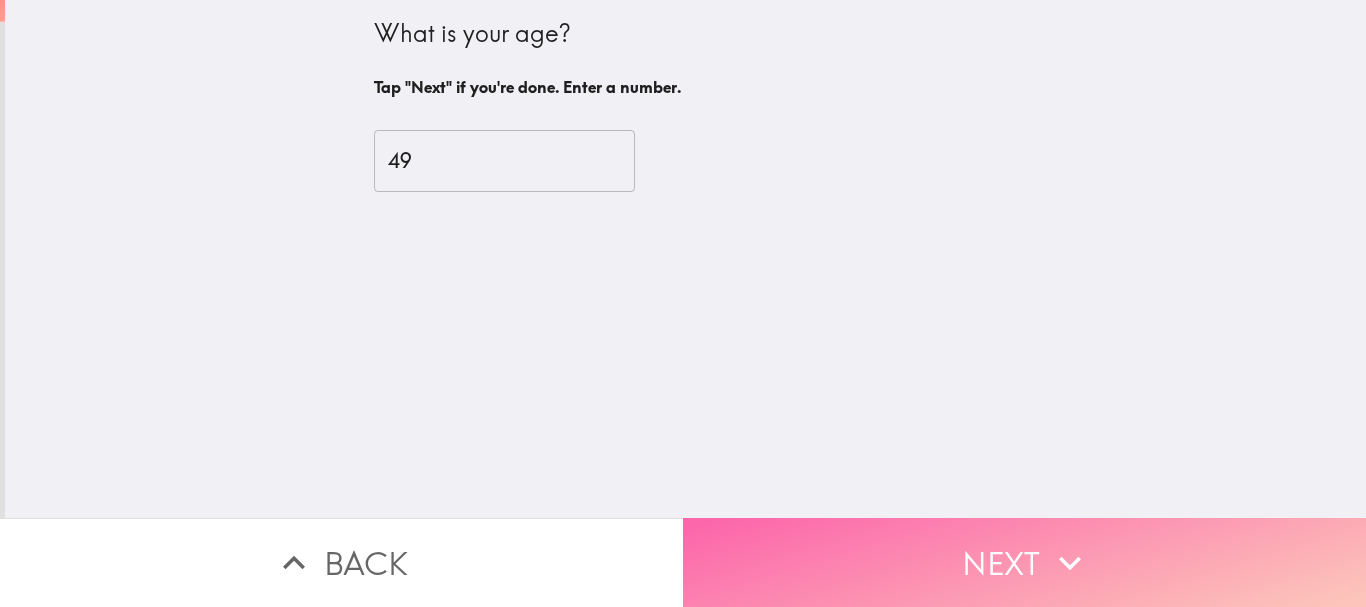 click on "Next" at bounding box center [1024, 562] 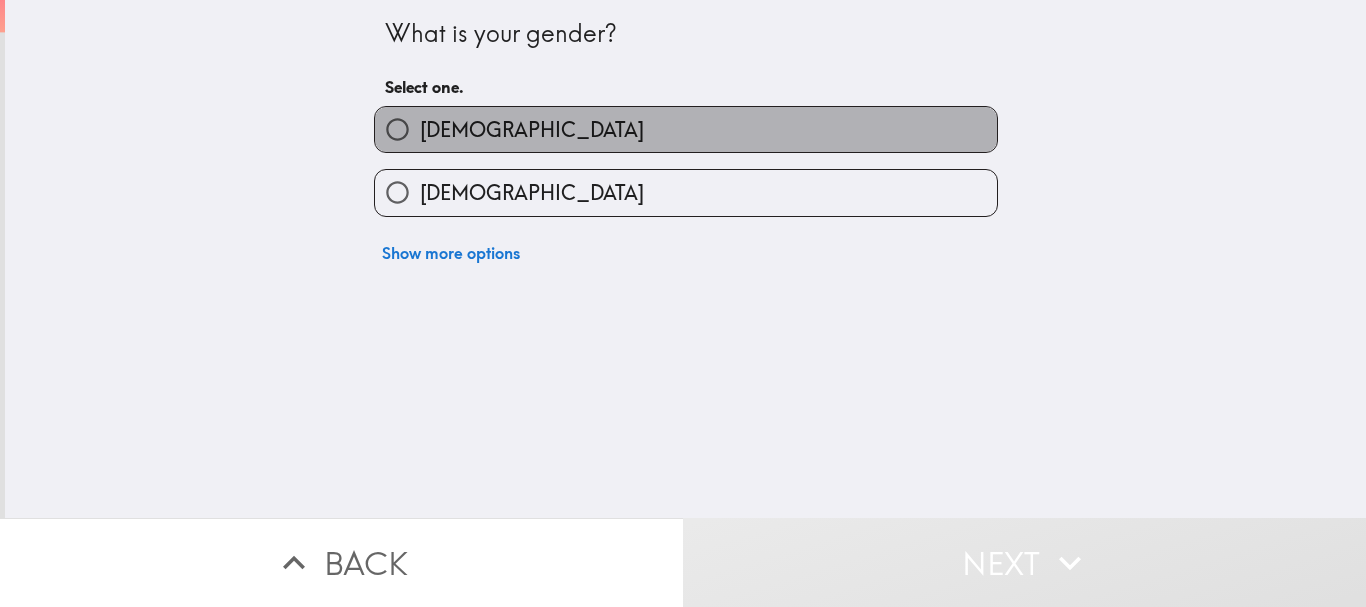 click on "[DEMOGRAPHIC_DATA]" at bounding box center [686, 129] 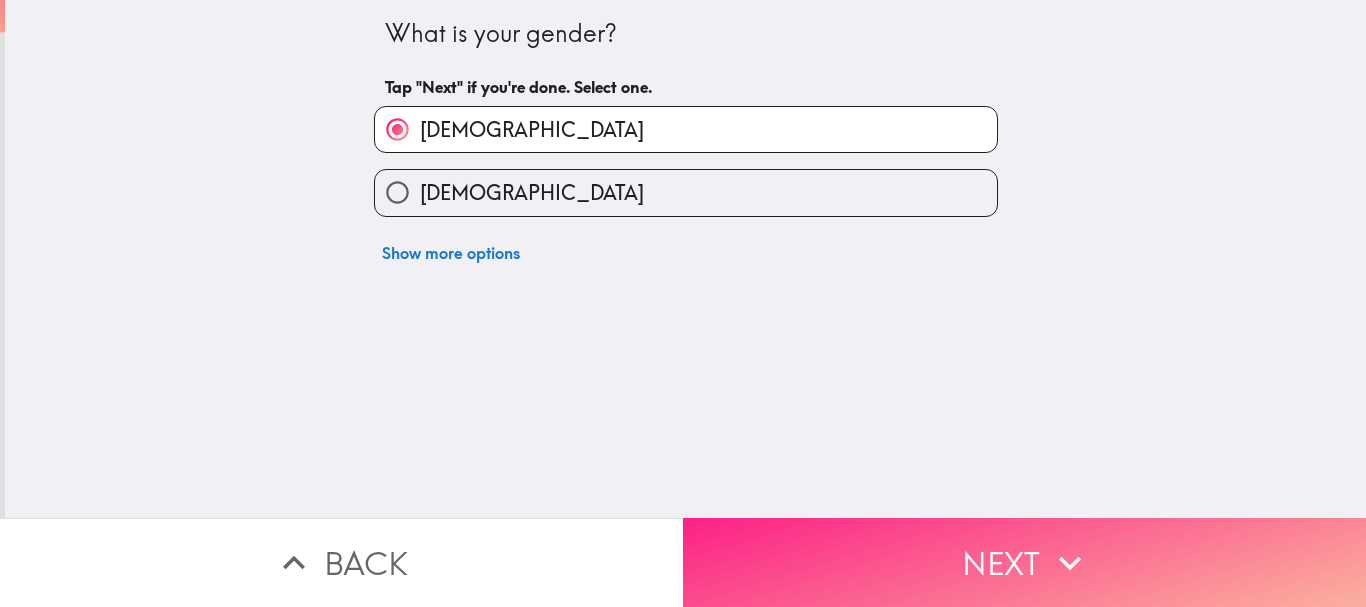 click on "Next" at bounding box center [1024, 562] 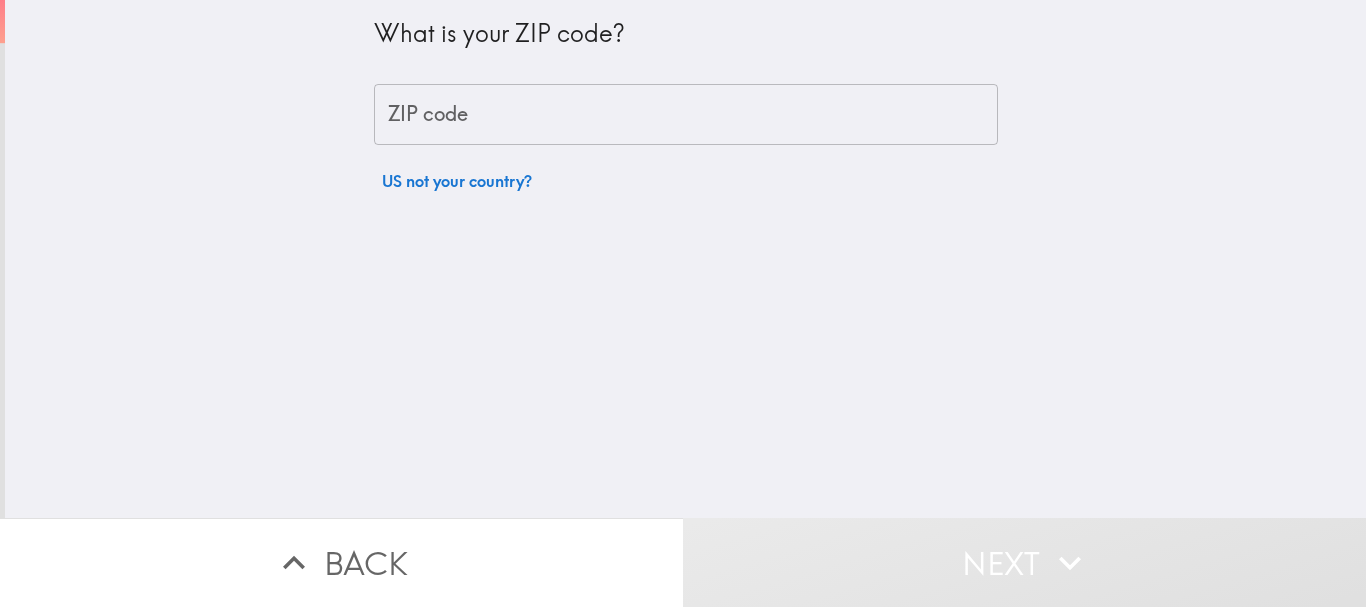 click on "ZIP code" at bounding box center [686, 115] 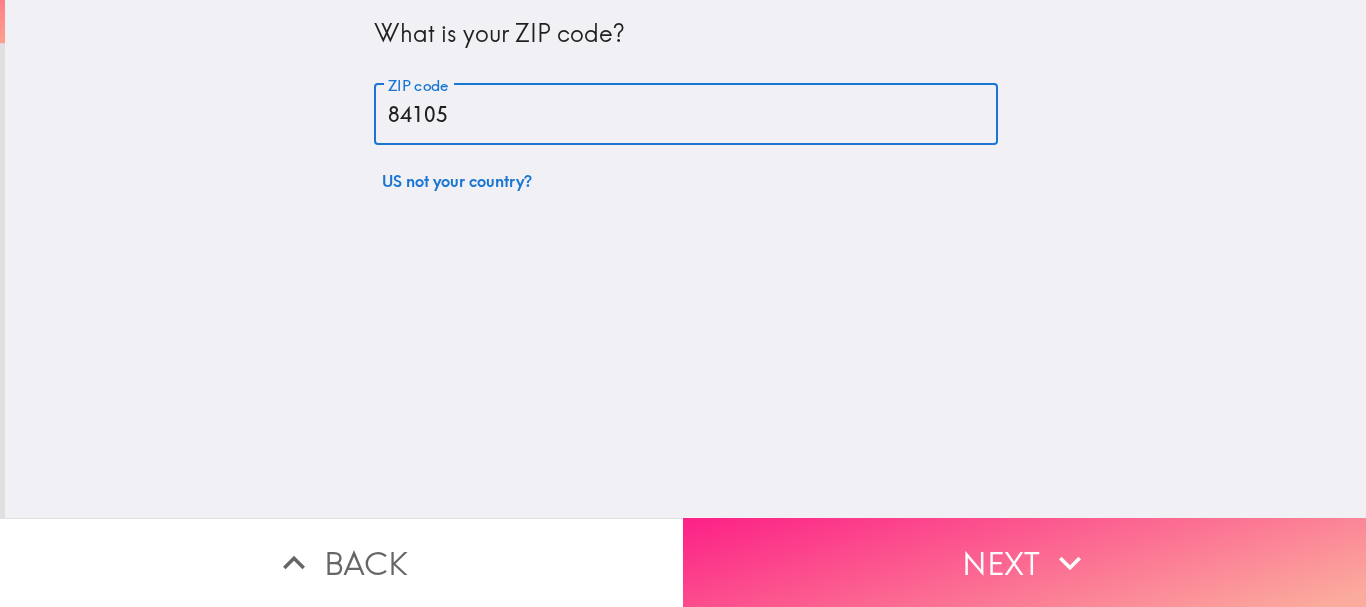 type on "84105" 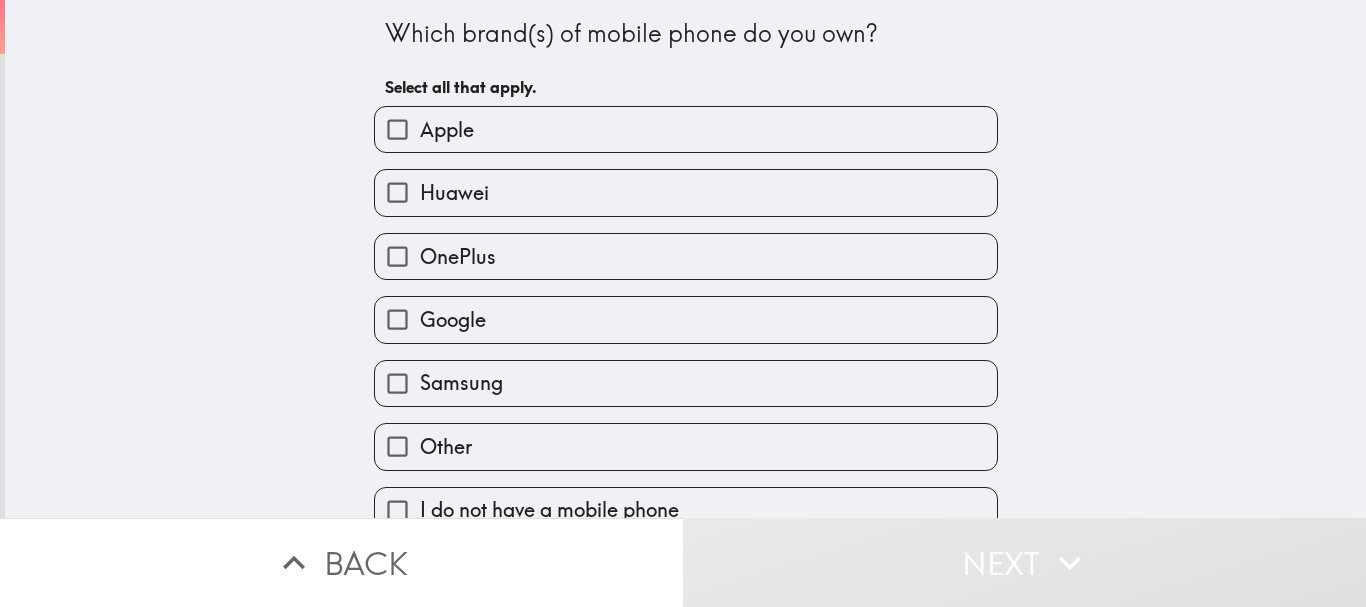 click on "Apple" at bounding box center (447, 130) 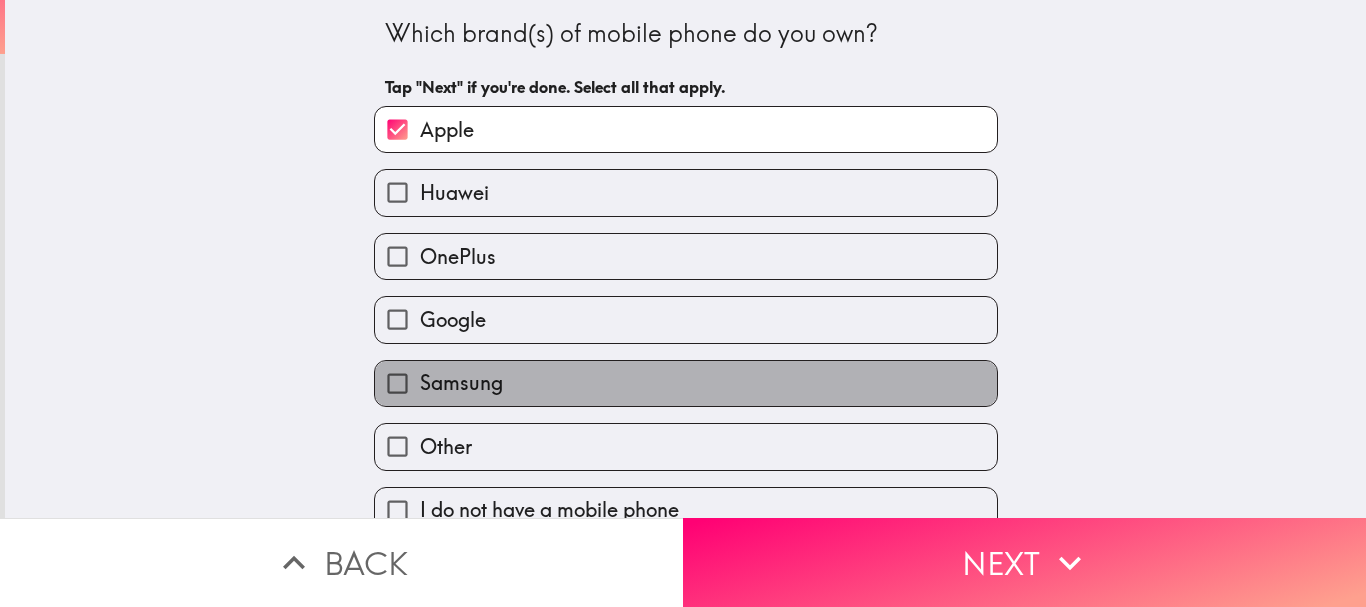 click on "Samsung" at bounding box center (686, 383) 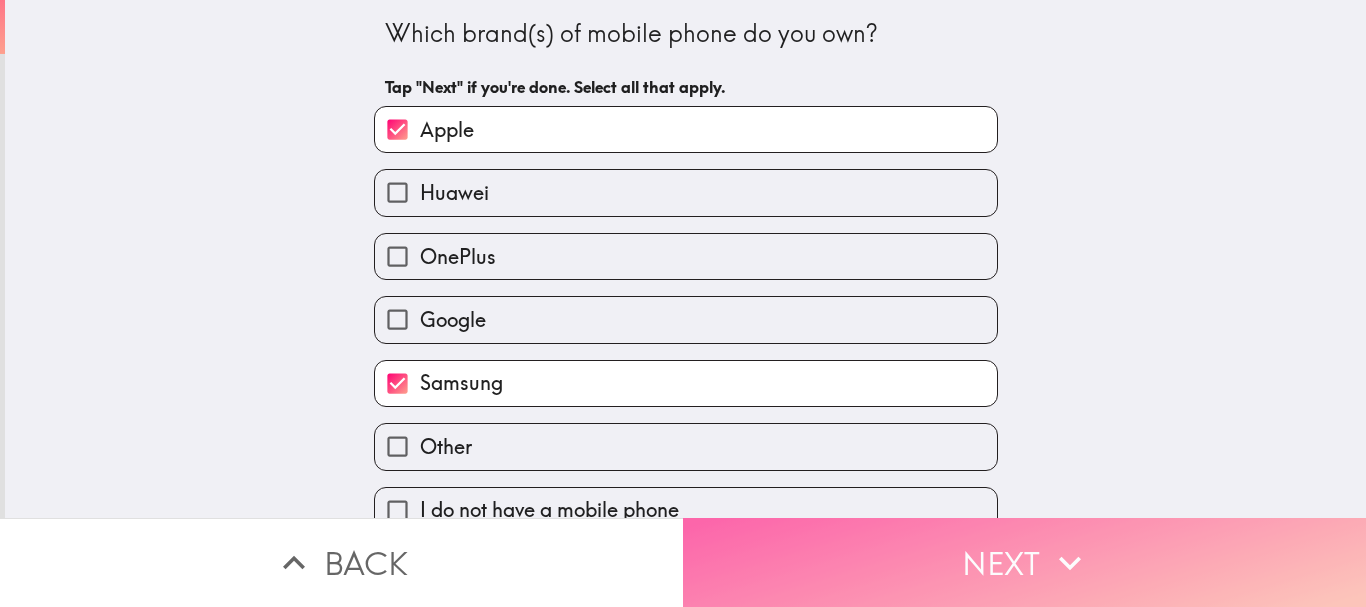 click 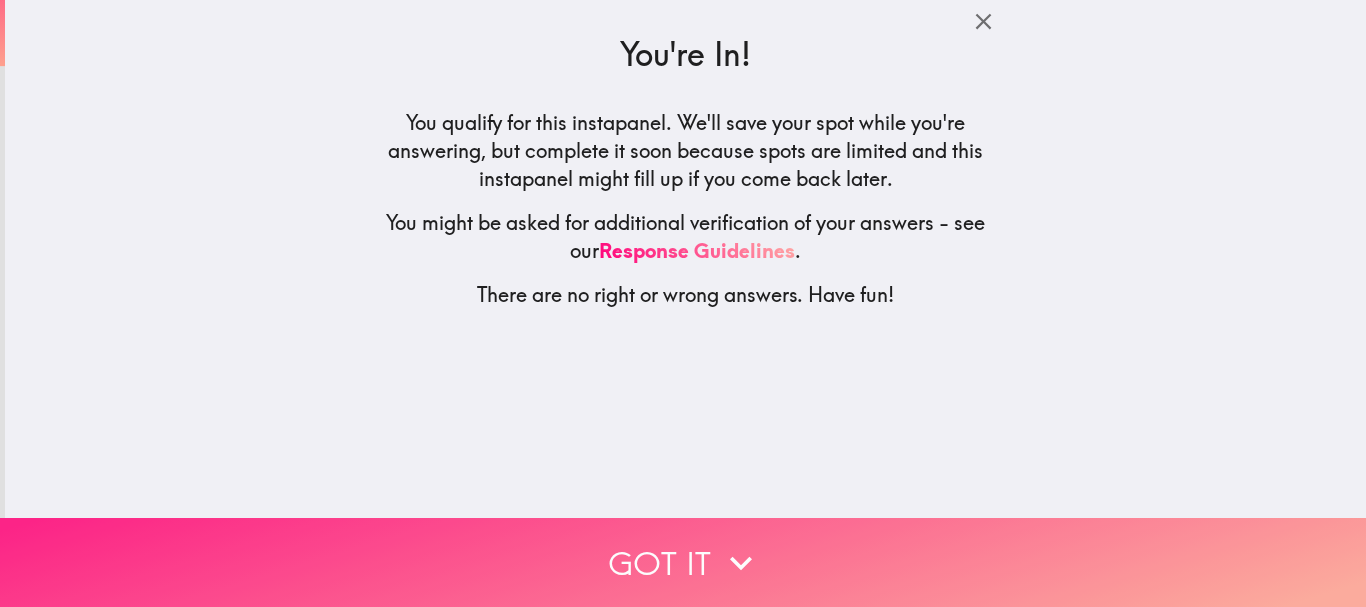 click on "Got it" at bounding box center [683, 562] 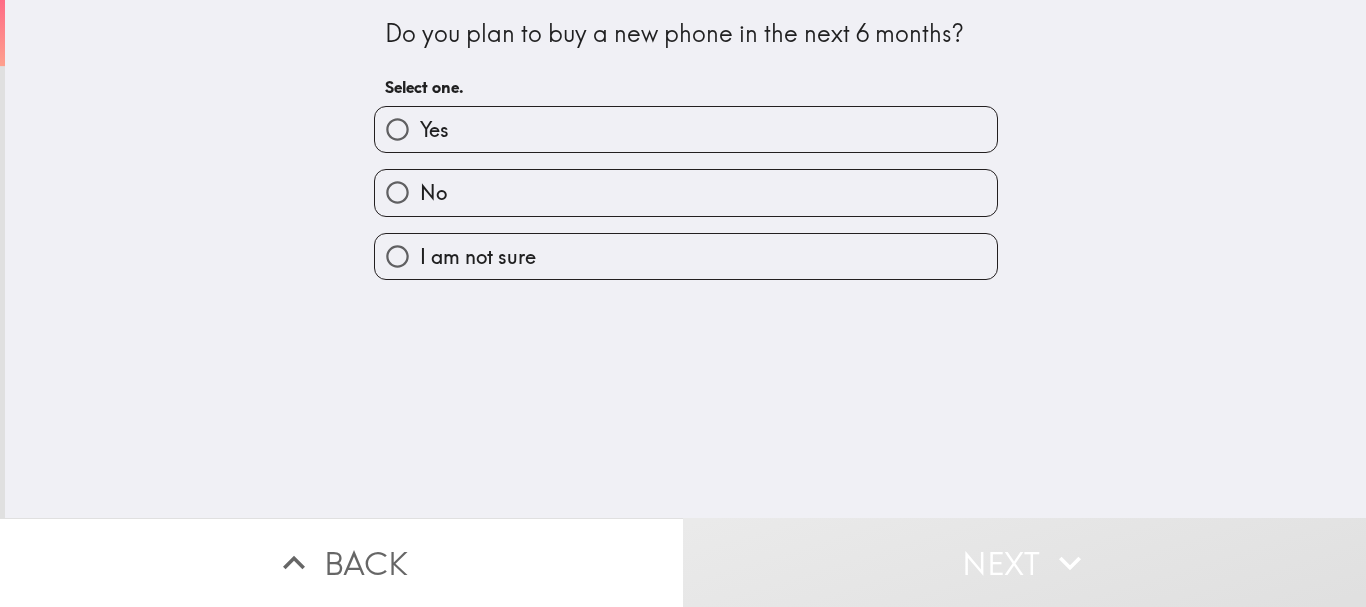 click on "Yes" at bounding box center [686, 129] 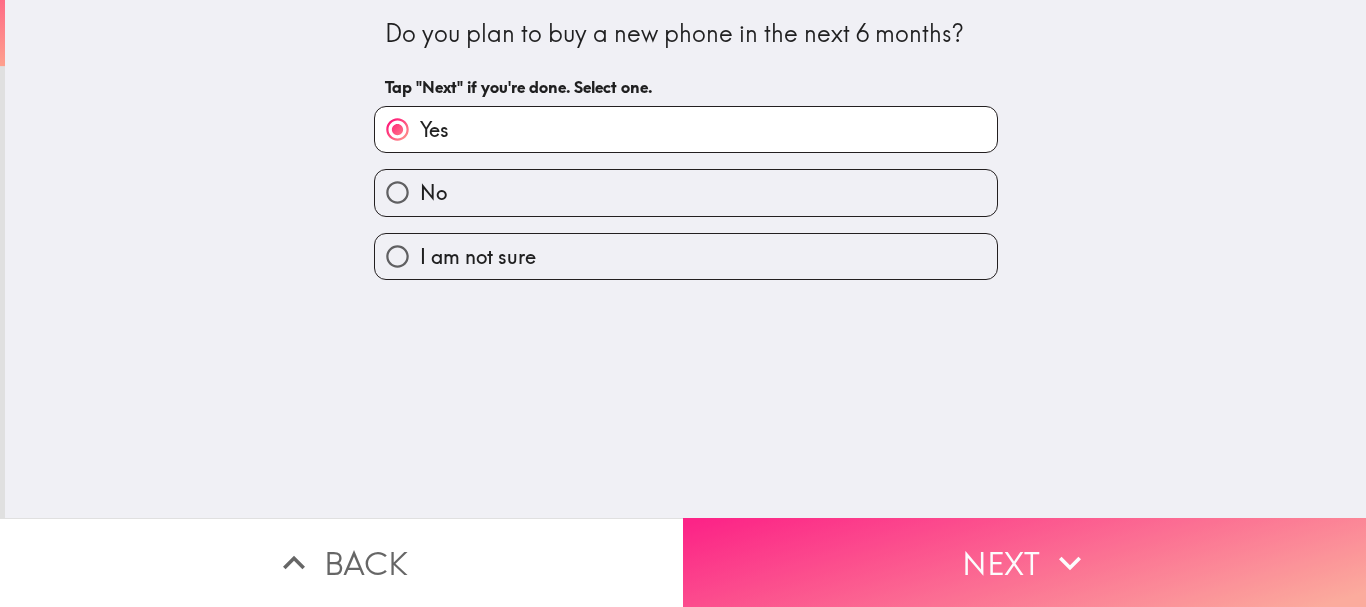 click on "Next" at bounding box center [1024, 562] 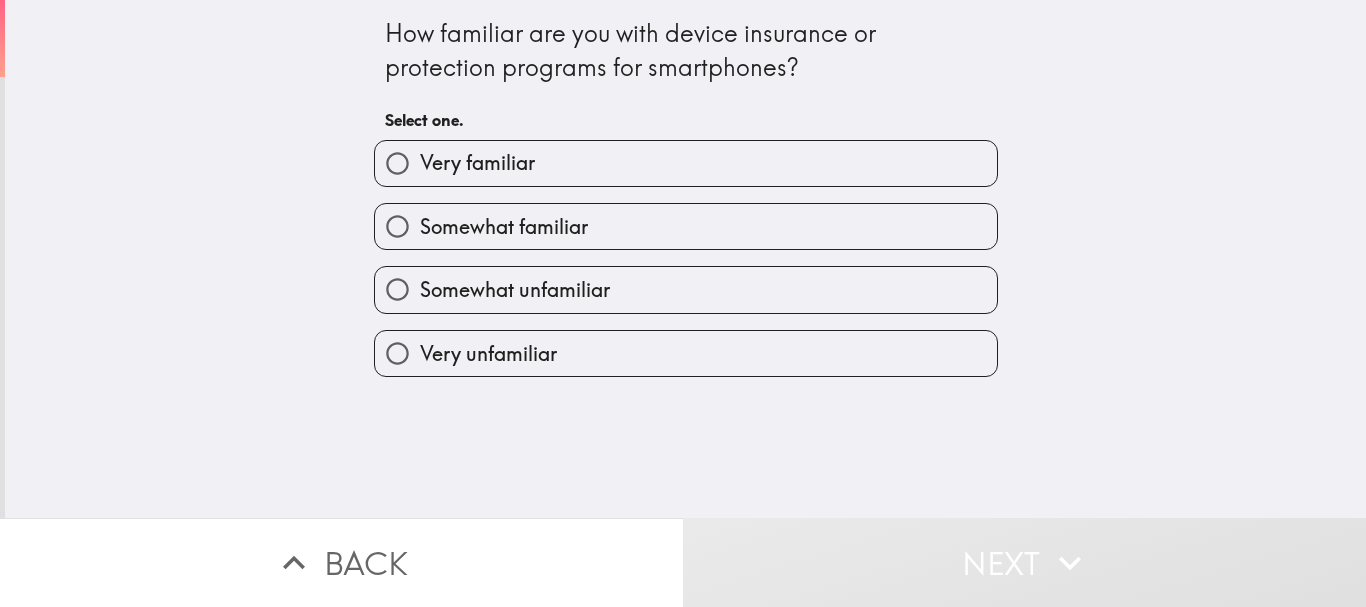 click on "Very familiar" at bounding box center (477, 163) 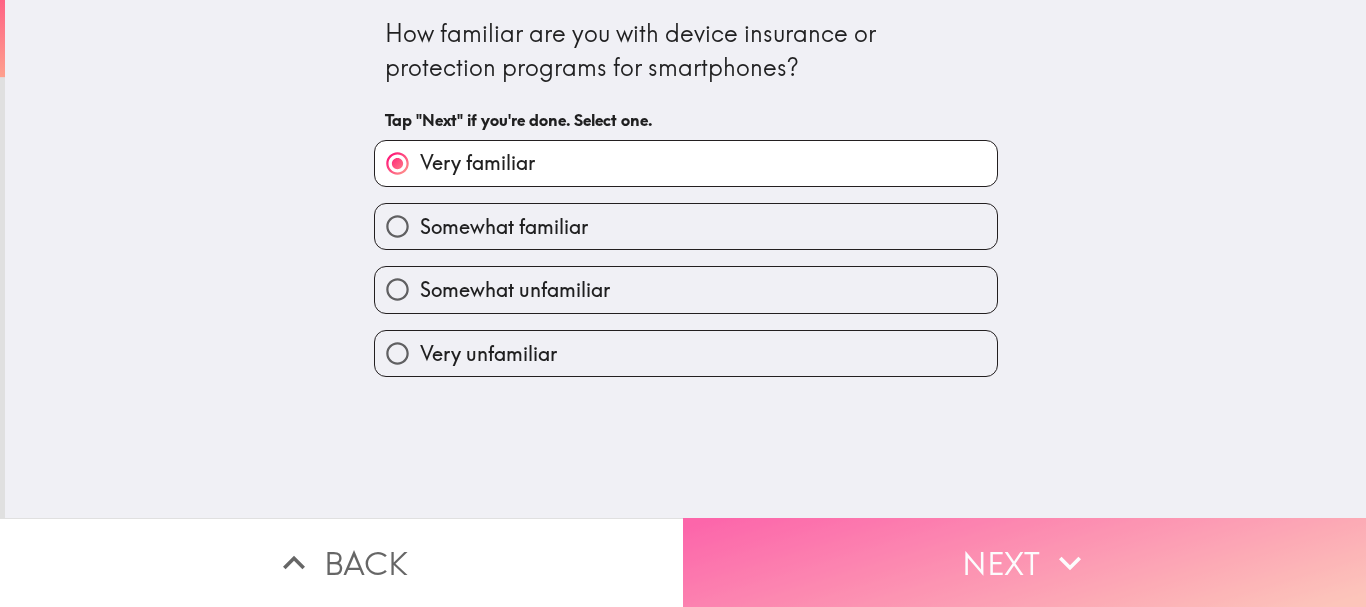 click on "Next" at bounding box center (1024, 562) 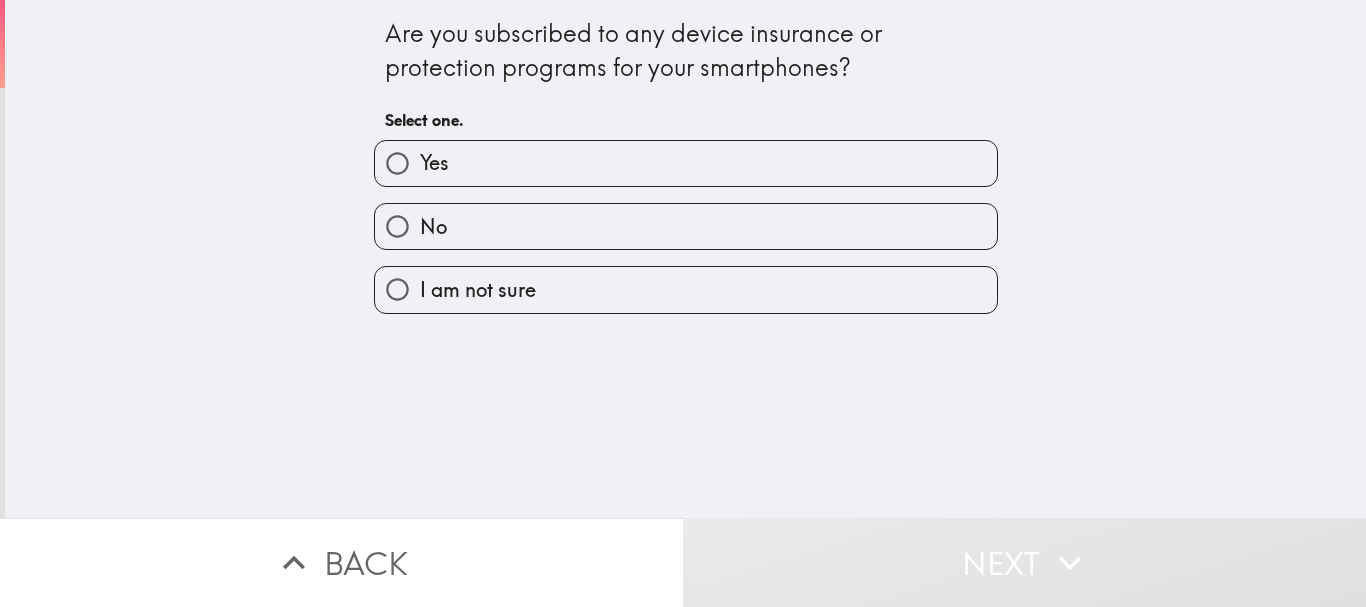 click on "Yes" at bounding box center [686, 163] 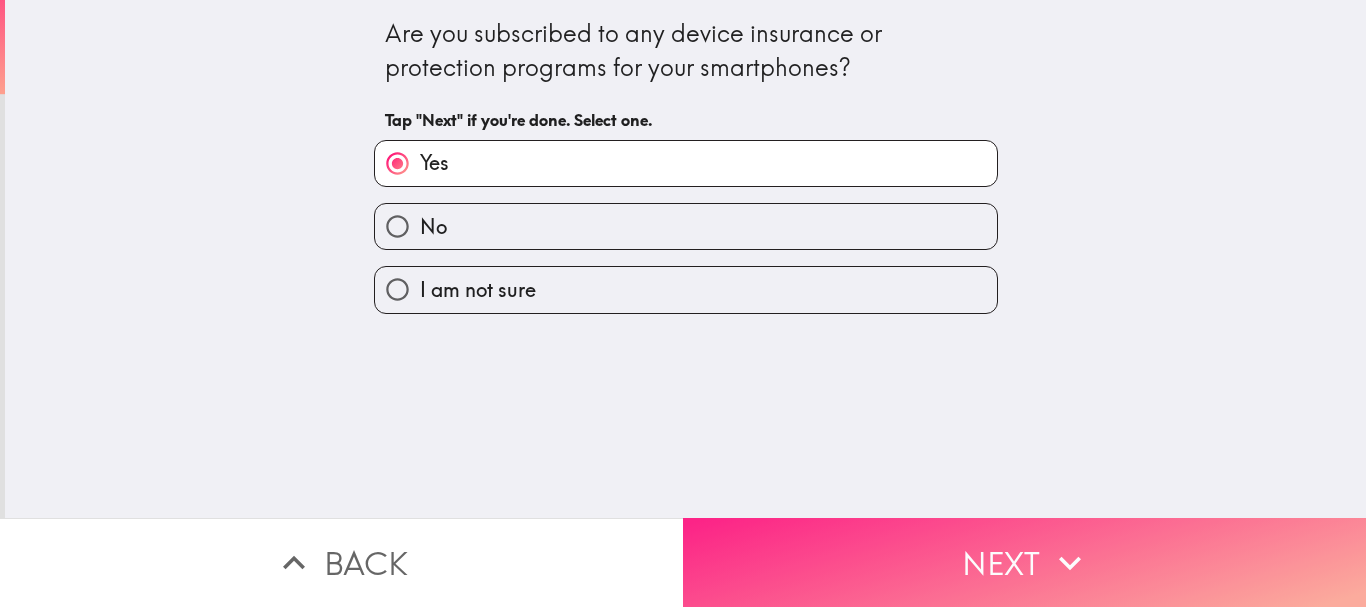 click on "Next" at bounding box center [1024, 562] 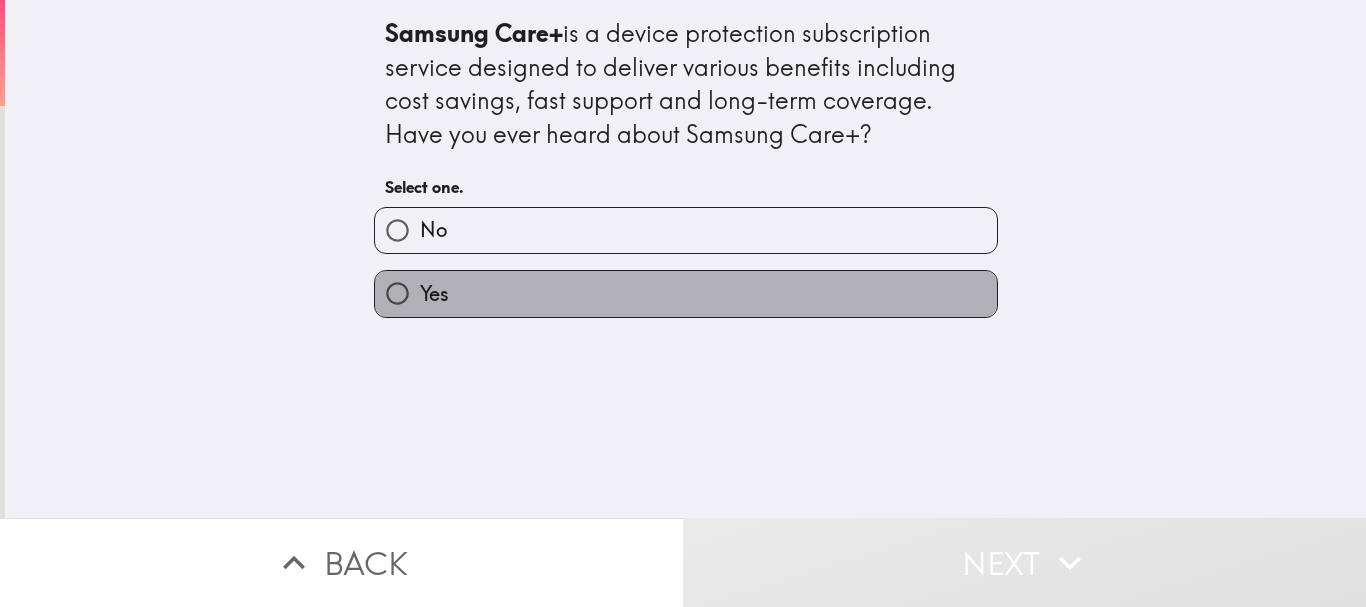 click on "Yes" at bounding box center [686, 293] 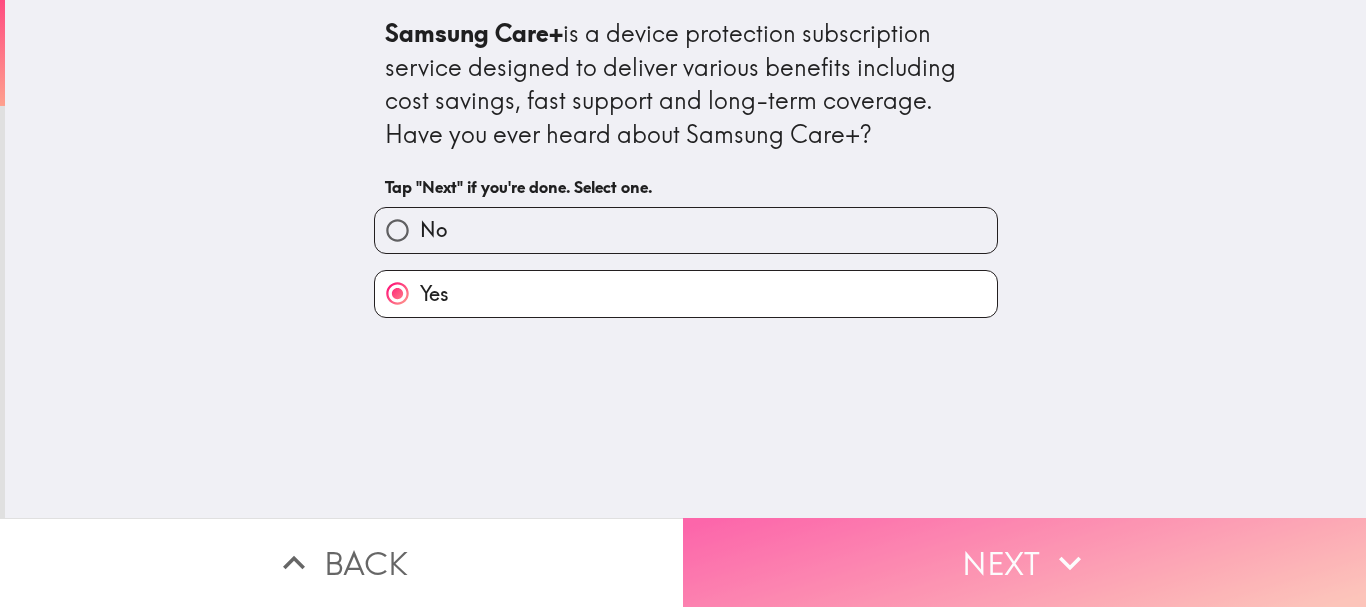 click on "Next" at bounding box center (1024, 562) 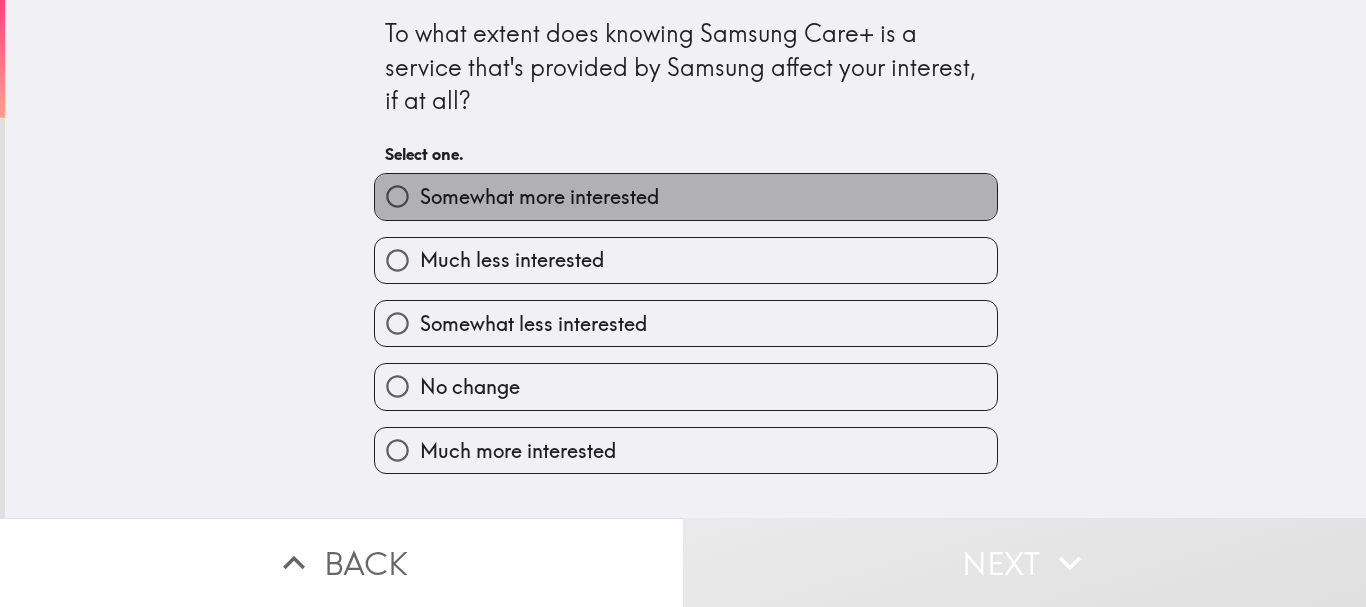 click on "Somewhat more interested" at bounding box center [539, 197] 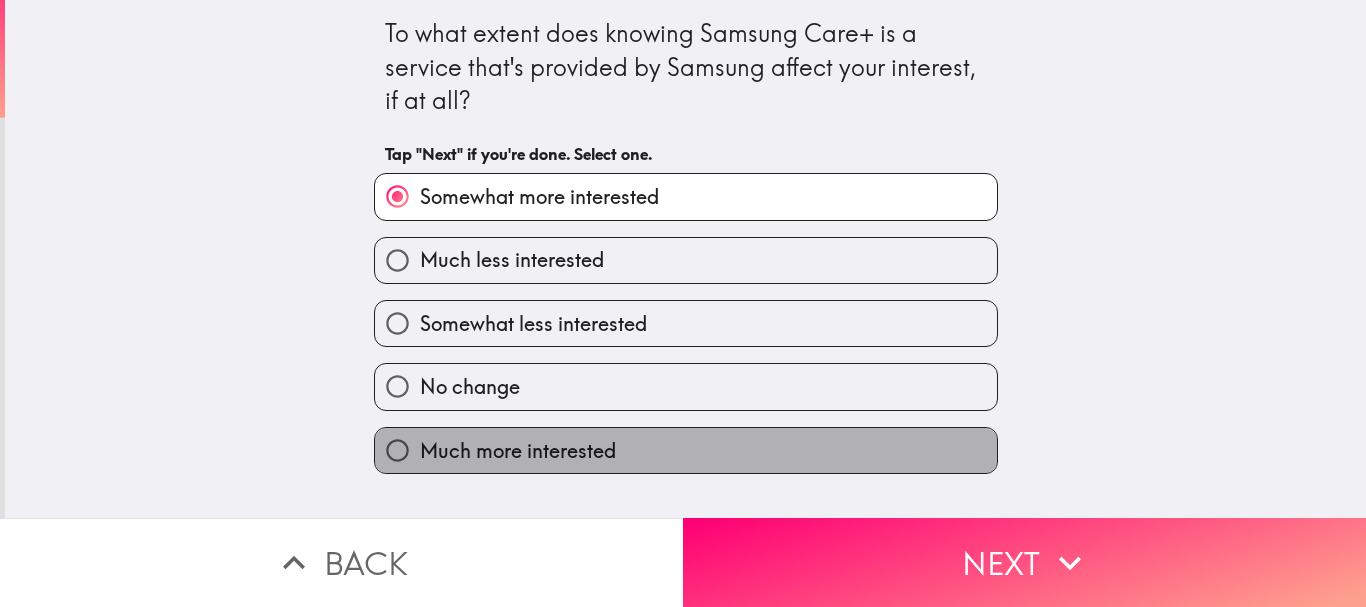 click on "Much more interested" at bounding box center [518, 451] 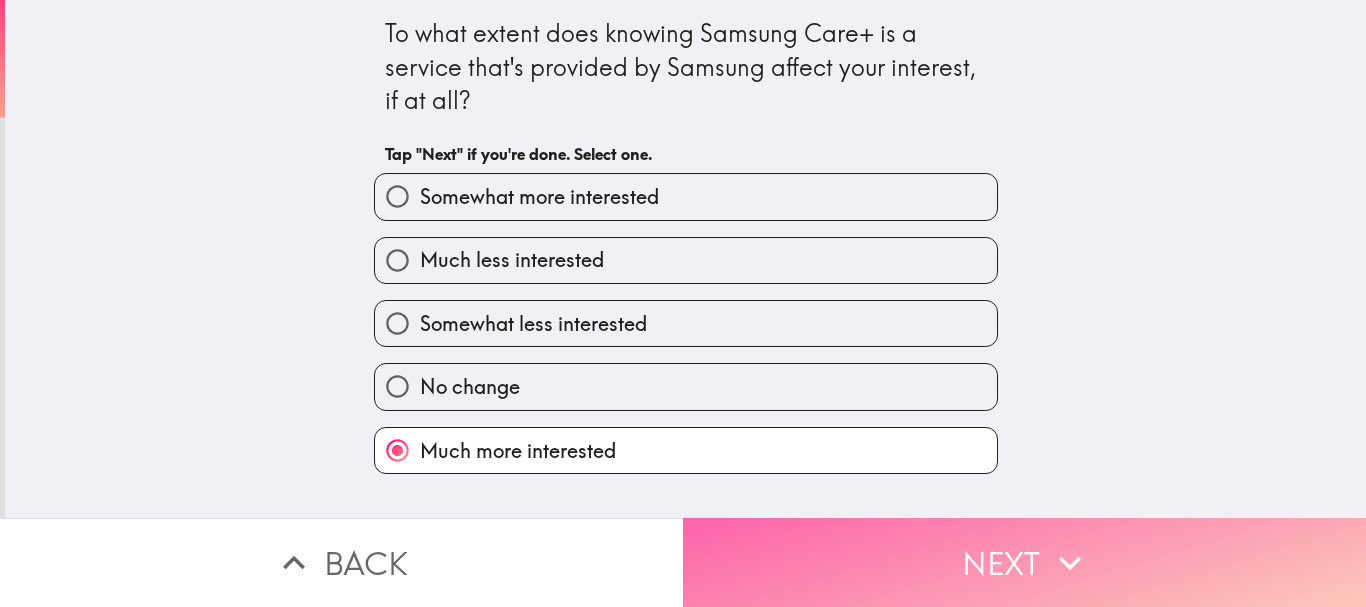 click on "Next" at bounding box center (1024, 562) 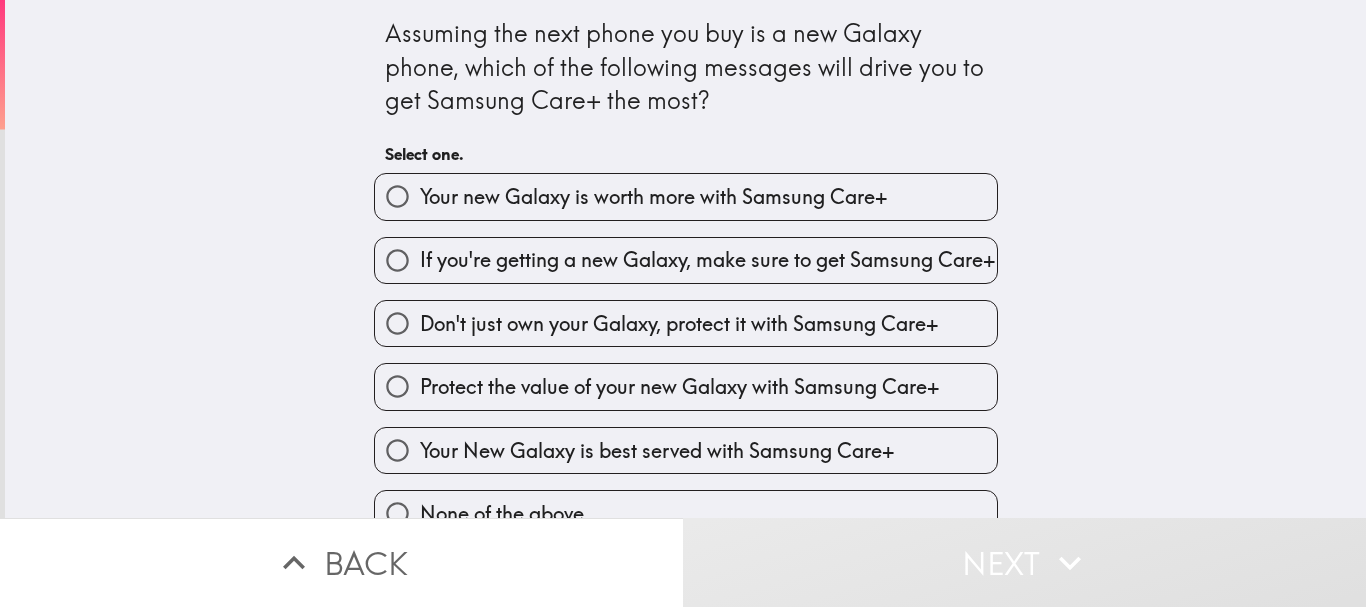 click on "Your New Galaxy is best served with Samsung Care+" at bounding box center [657, 451] 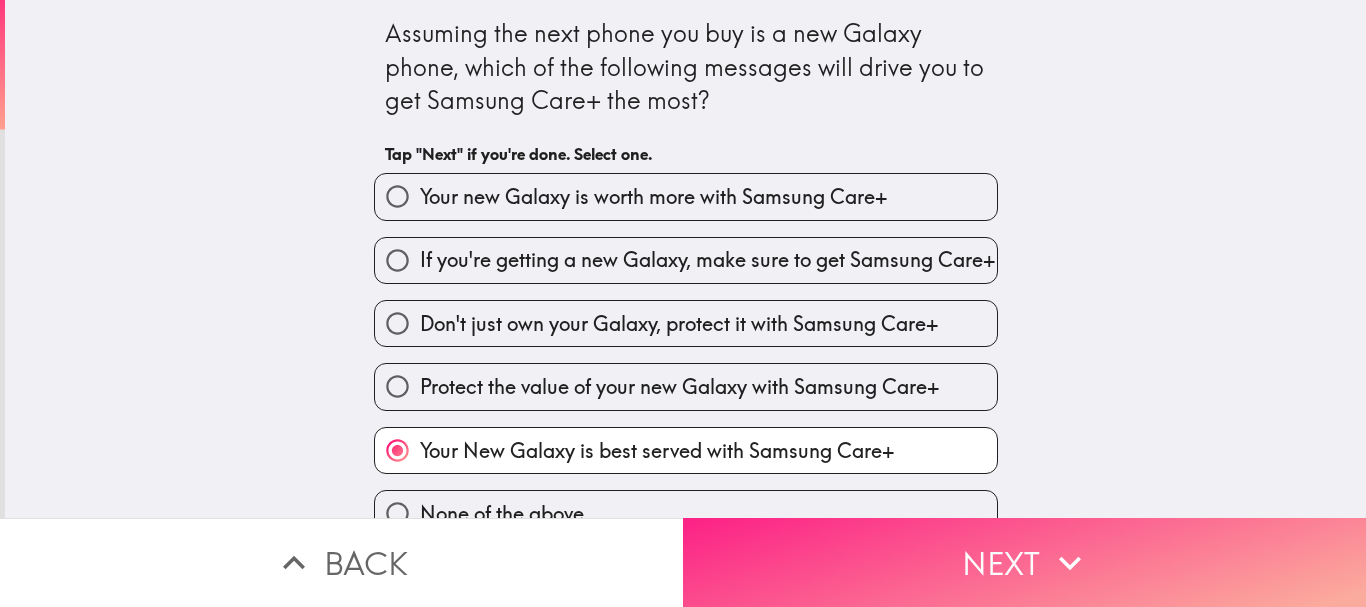 click on "Next" at bounding box center [1024, 562] 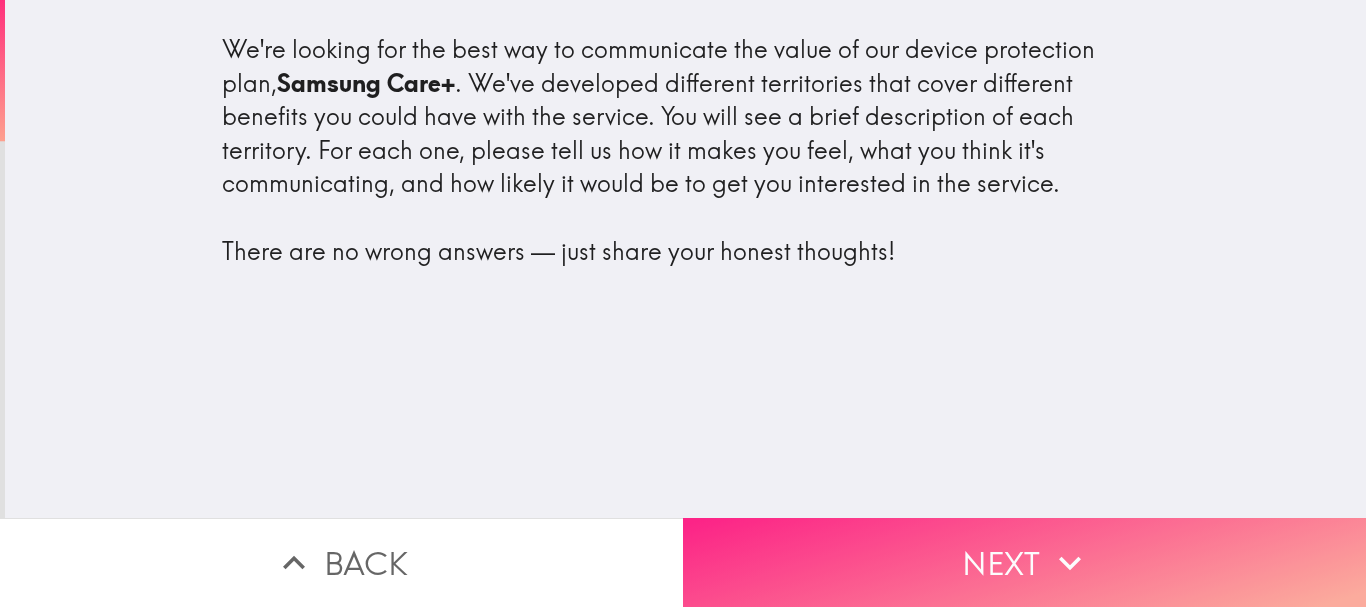 click on "Next" at bounding box center [1024, 562] 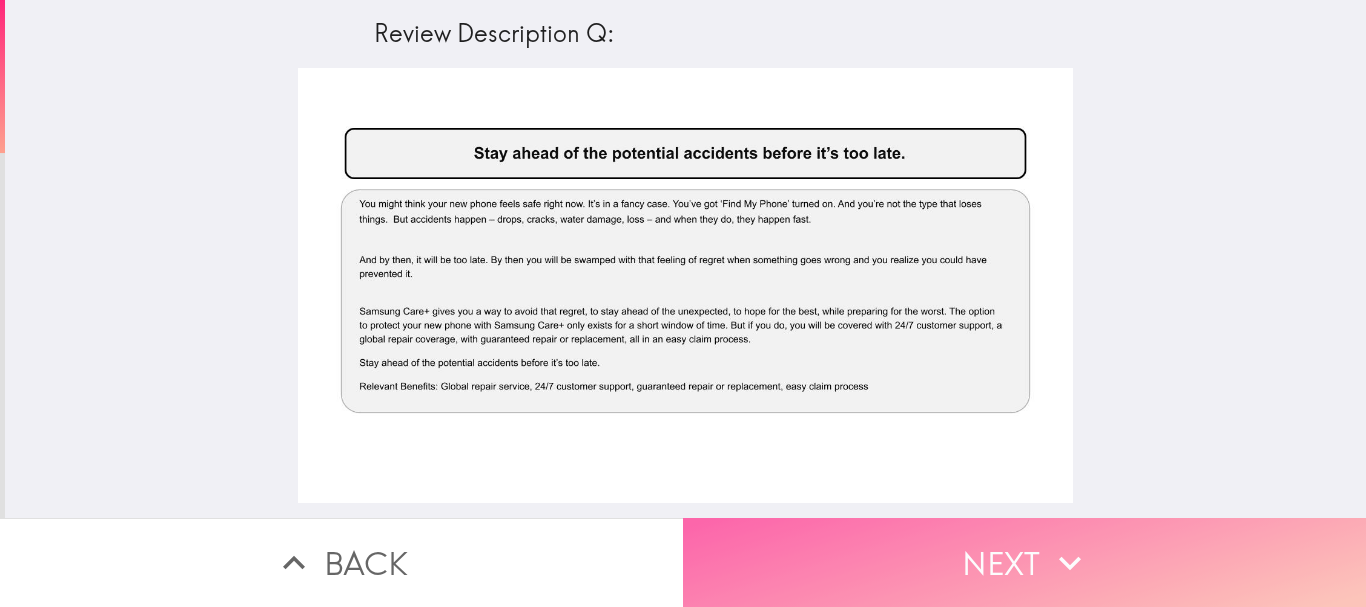 click on "Next" at bounding box center (1024, 562) 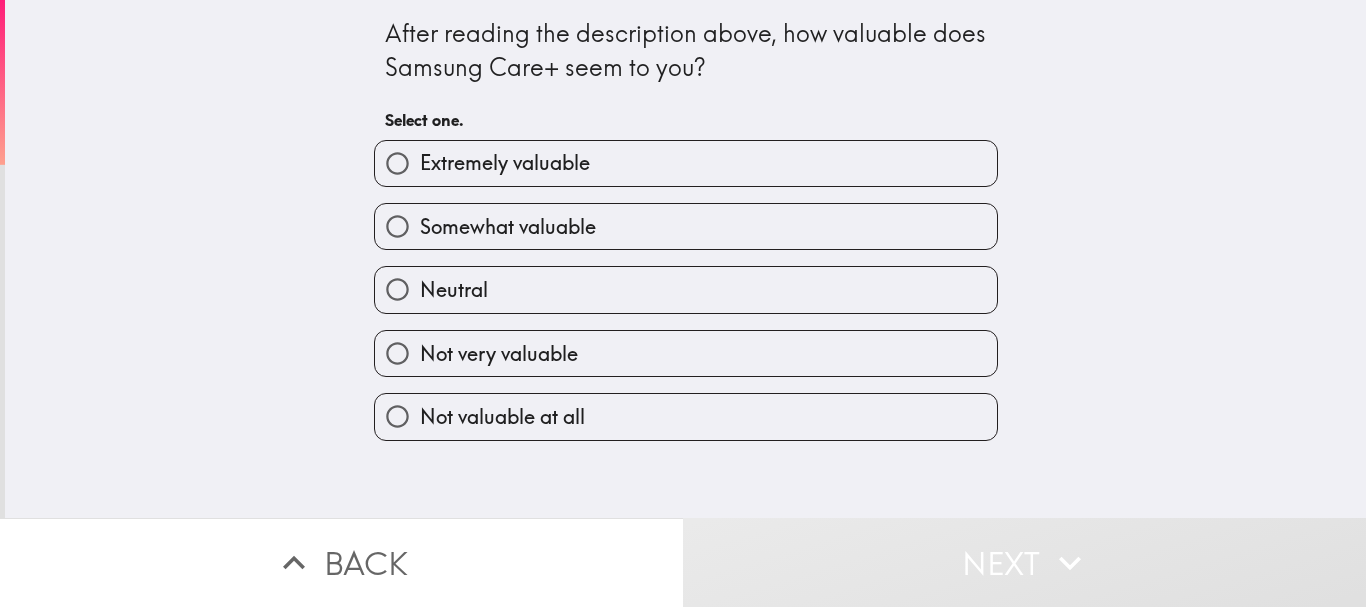 click on "Extremely valuable" at bounding box center (505, 163) 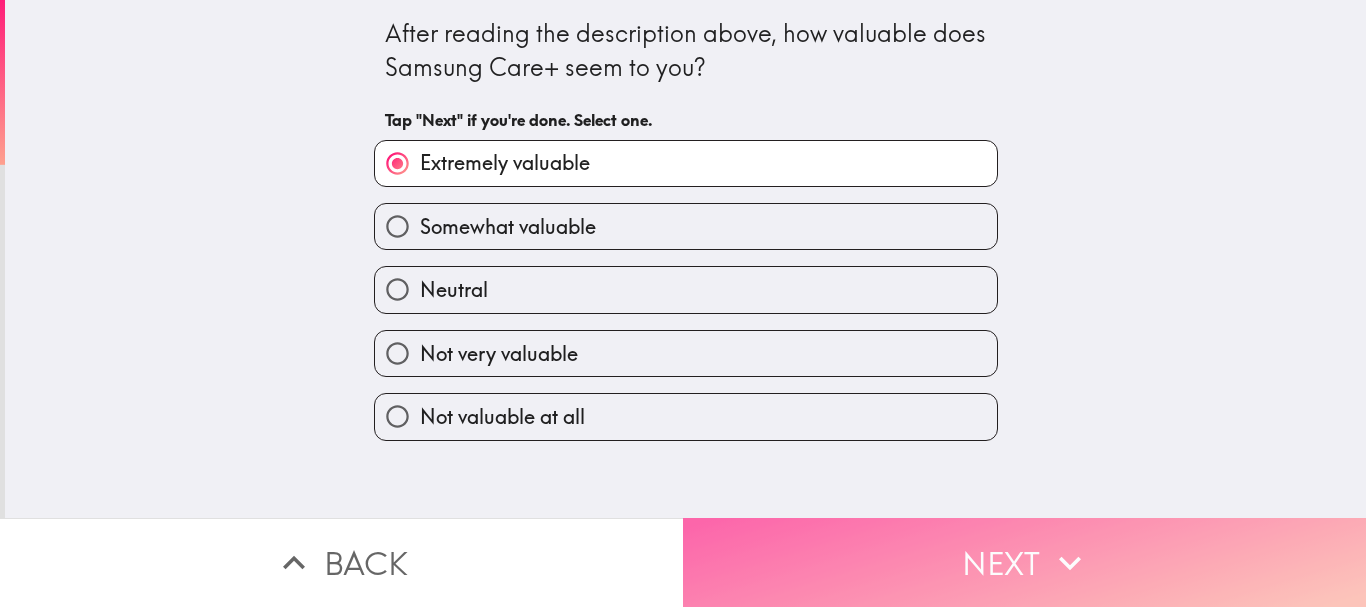click on "Next" at bounding box center [1024, 562] 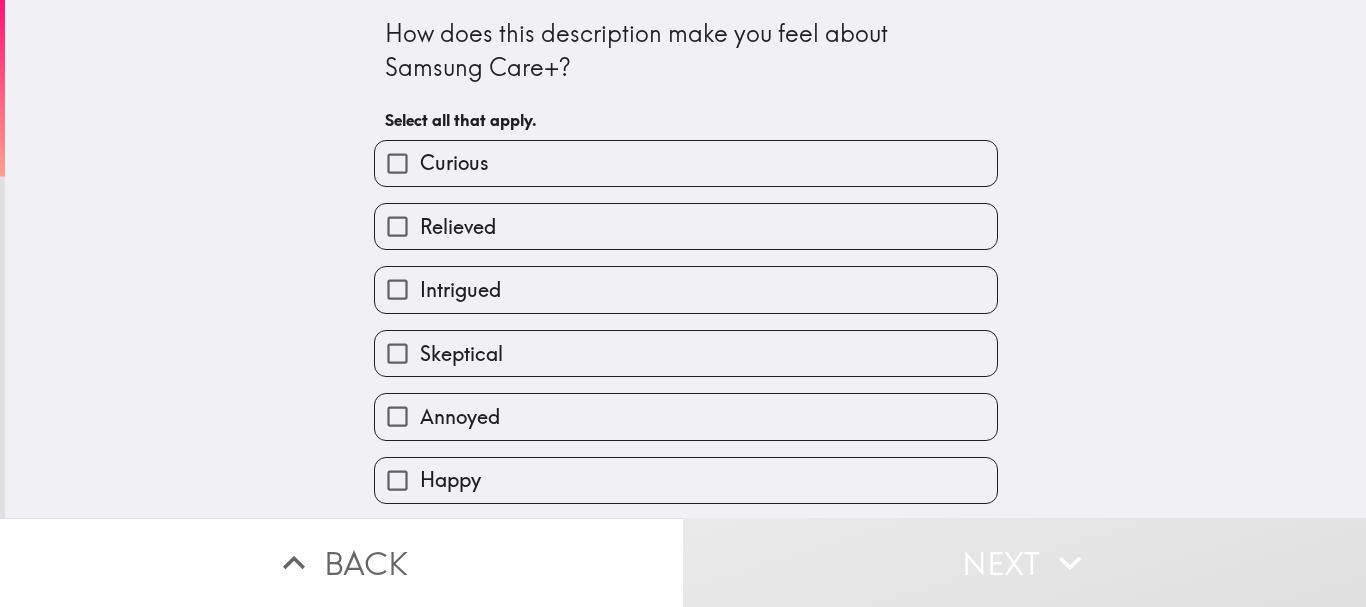 click on "Relieved" at bounding box center [458, 227] 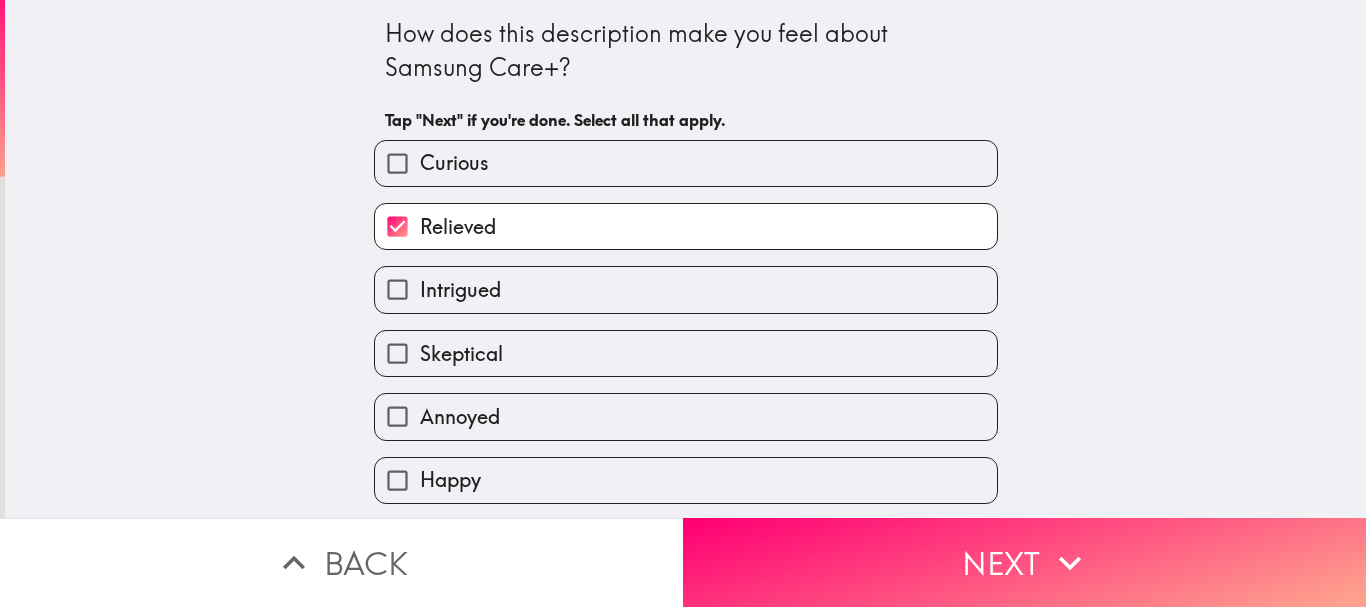 click on "Happy" at bounding box center (686, 480) 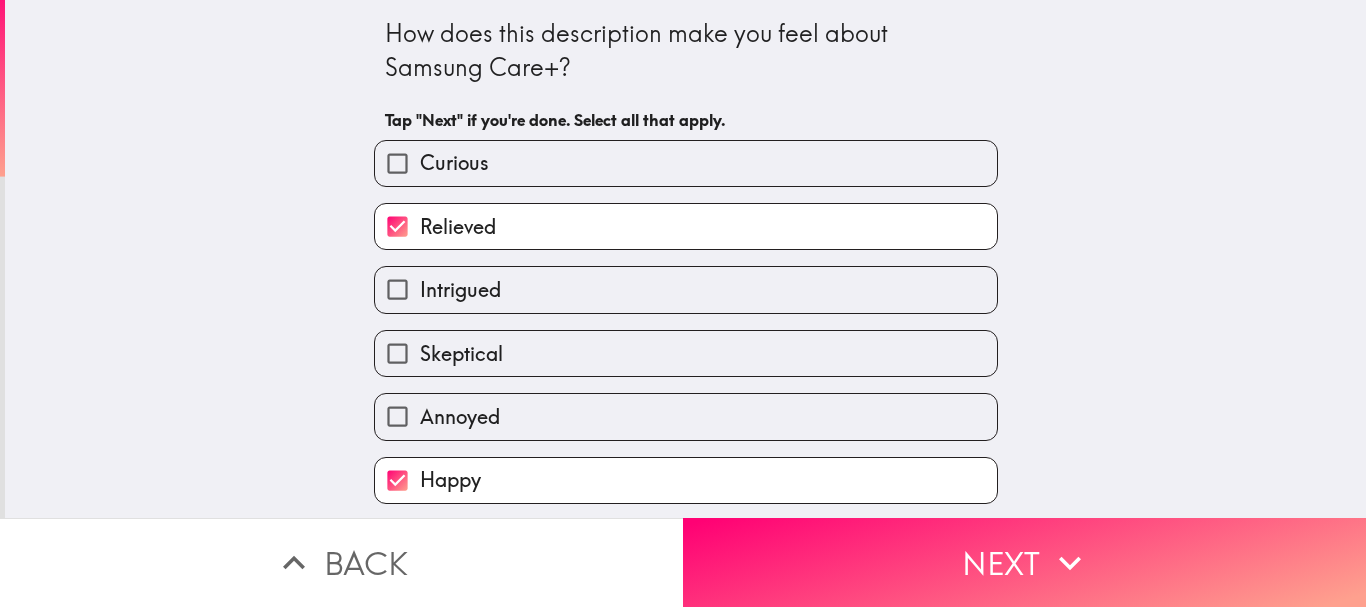 scroll, scrollTop: 191, scrollLeft: 0, axis: vertical 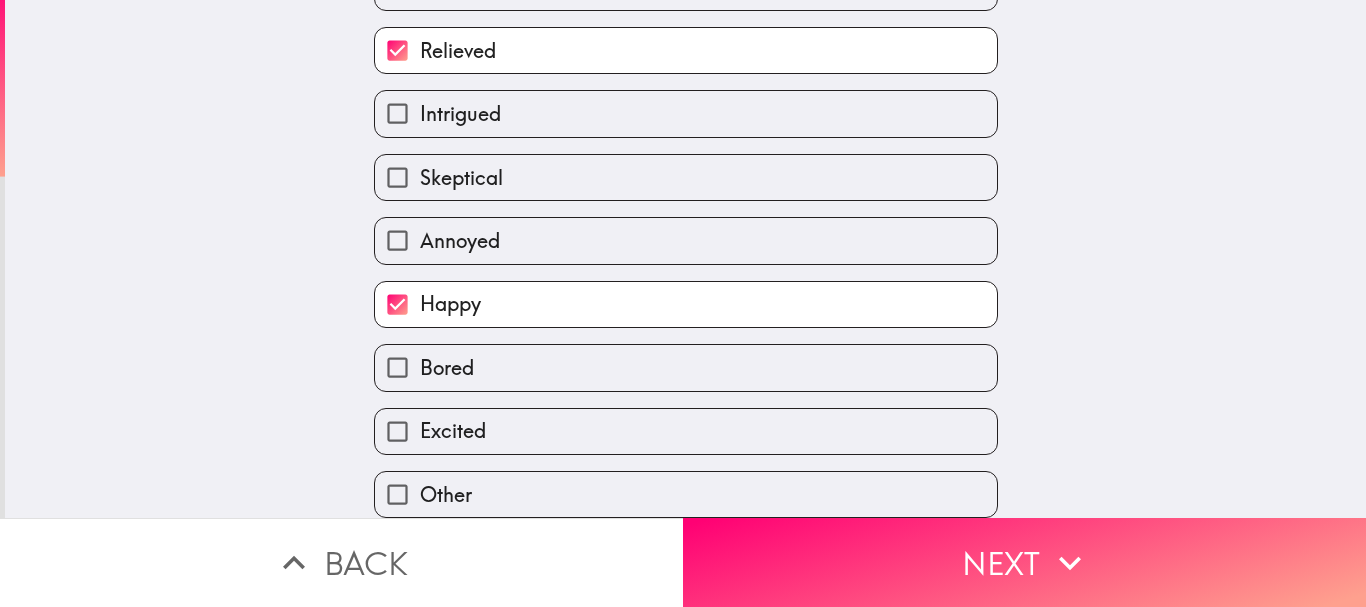 click on "Excited" at bounding box center (686, 431) 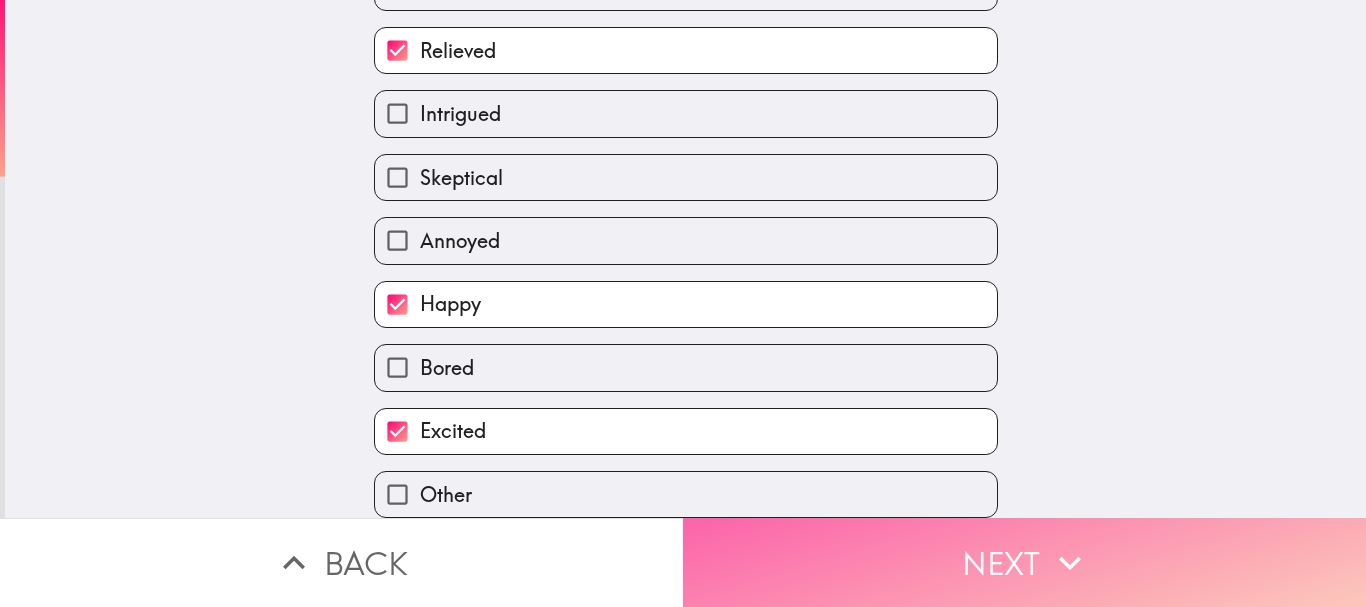 click on "Next" at bounding box center (1024, 562) 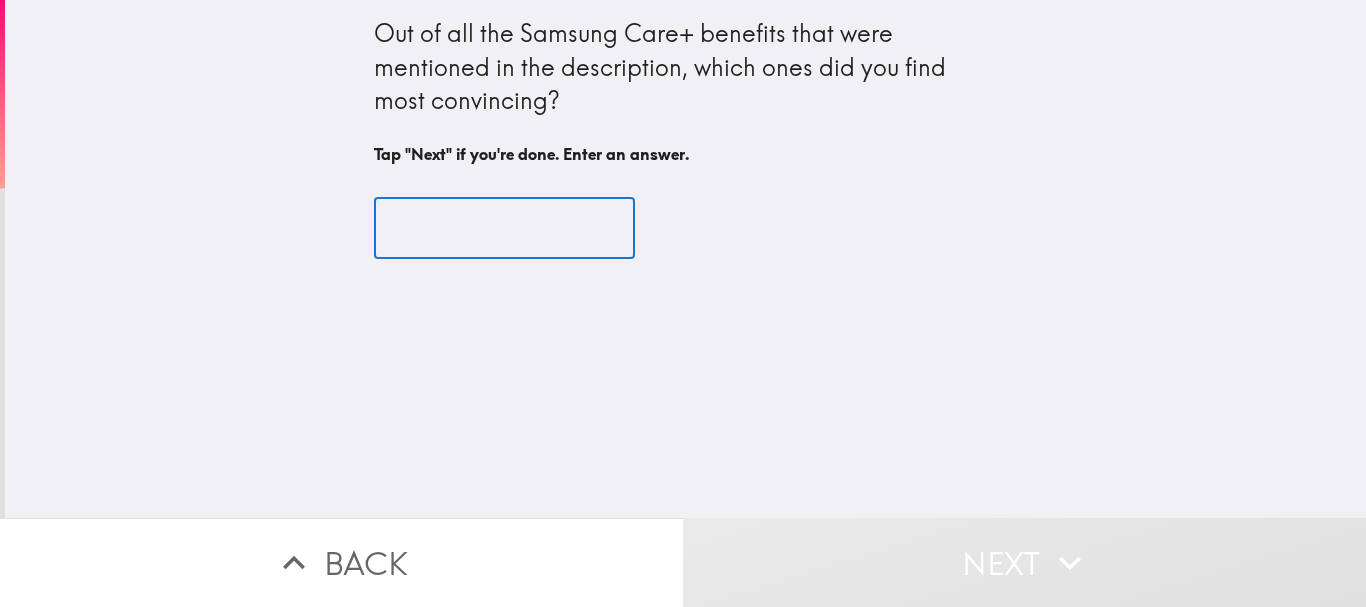 click at bounding box center (504, 228) 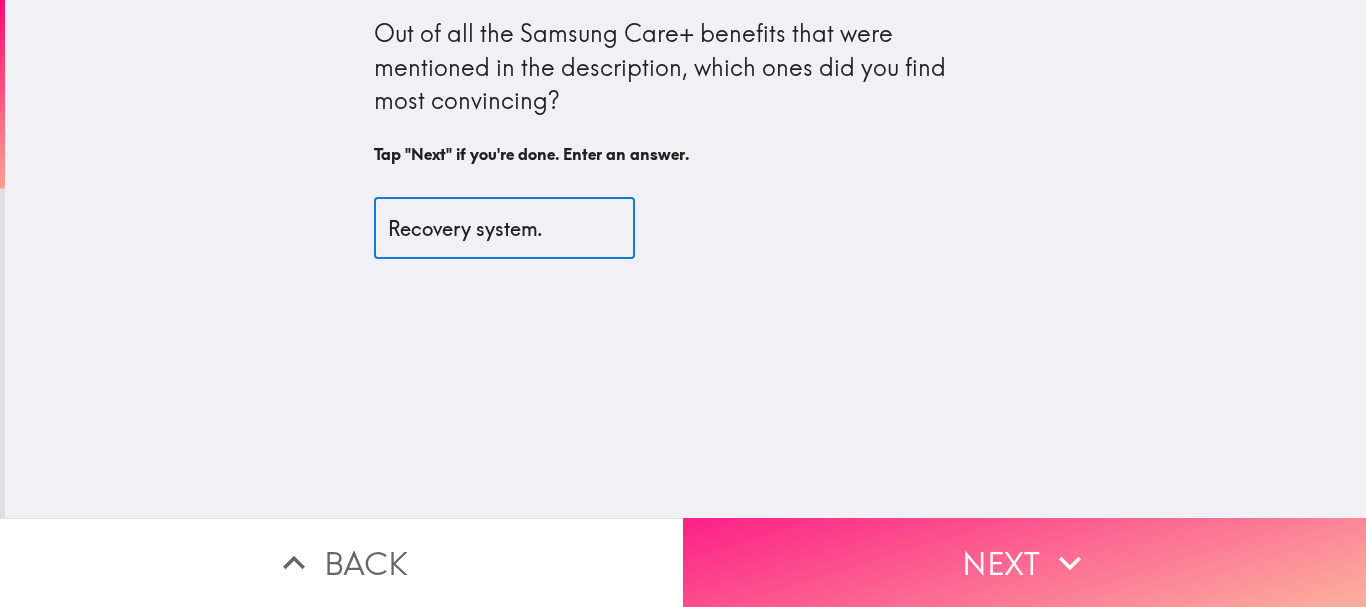 type on "Recovery system." 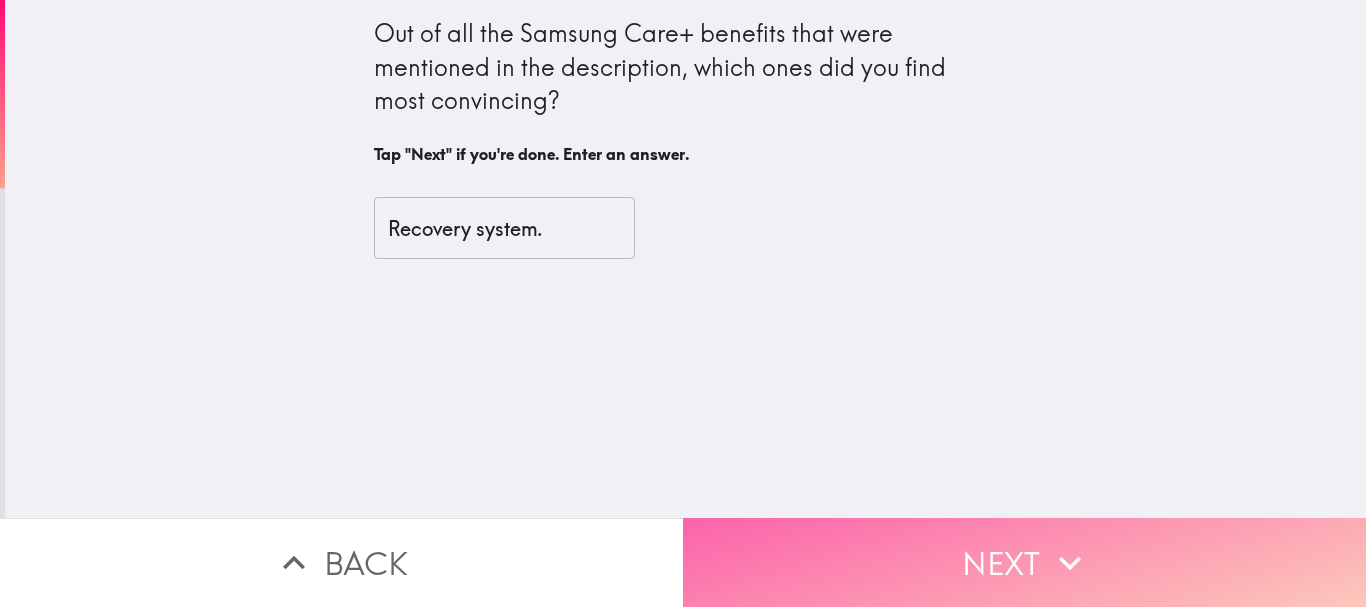 click on "Next" at bounding box center [1024, 562] 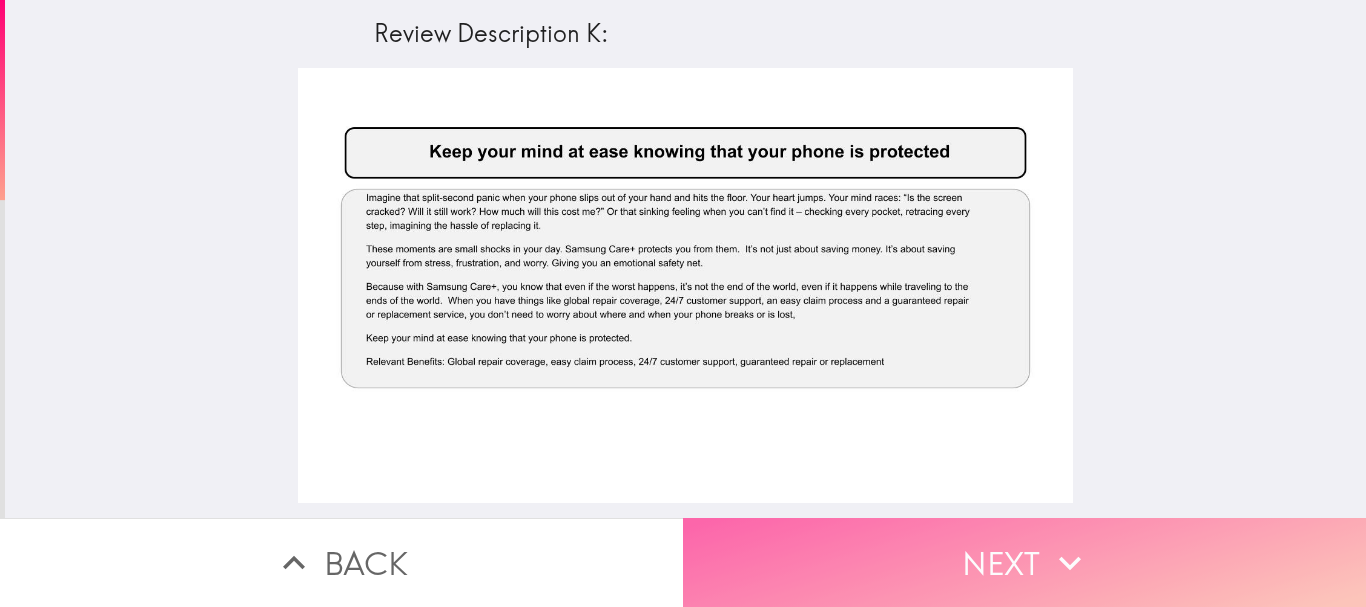click on "Next" at bounding box center (1024, 562) 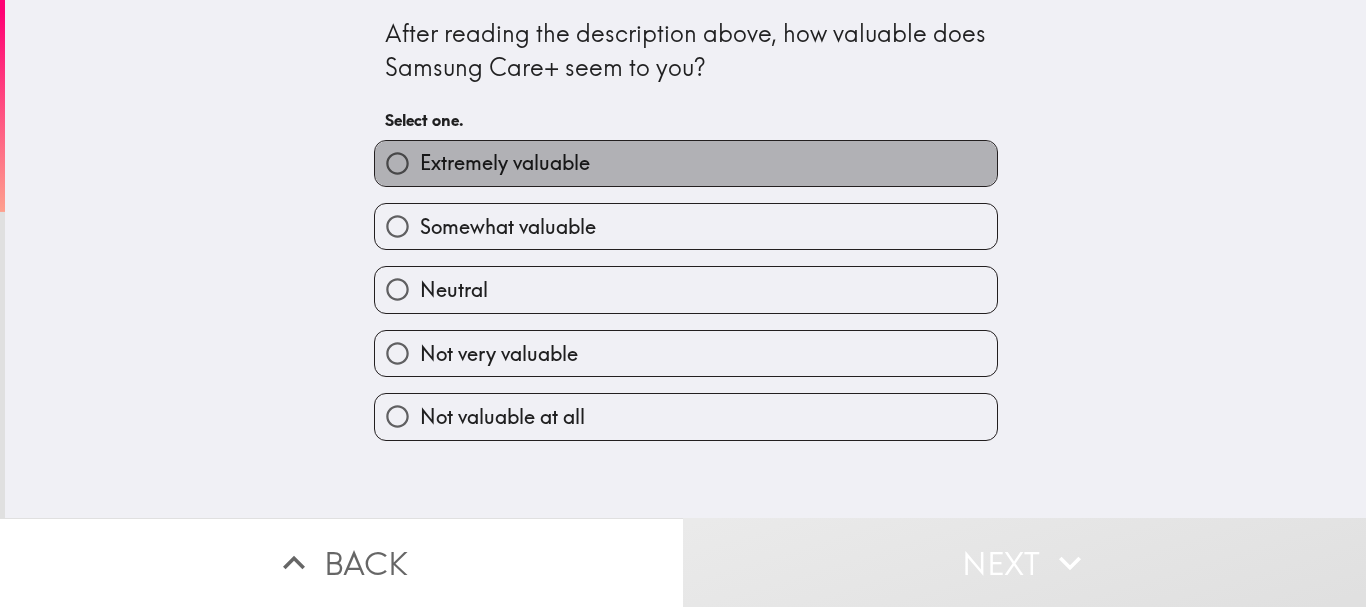 click on "Extremely valuable" at bounding box center [505, 163] 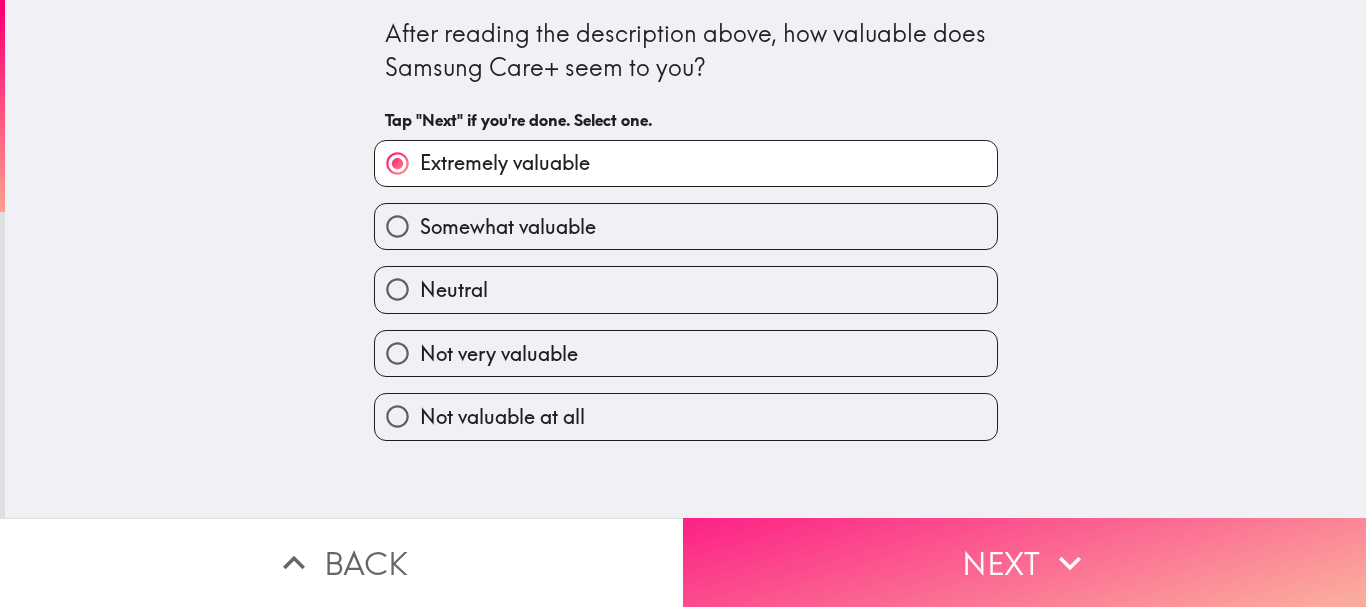 click on "Next" at bounding box center [1024, 562] 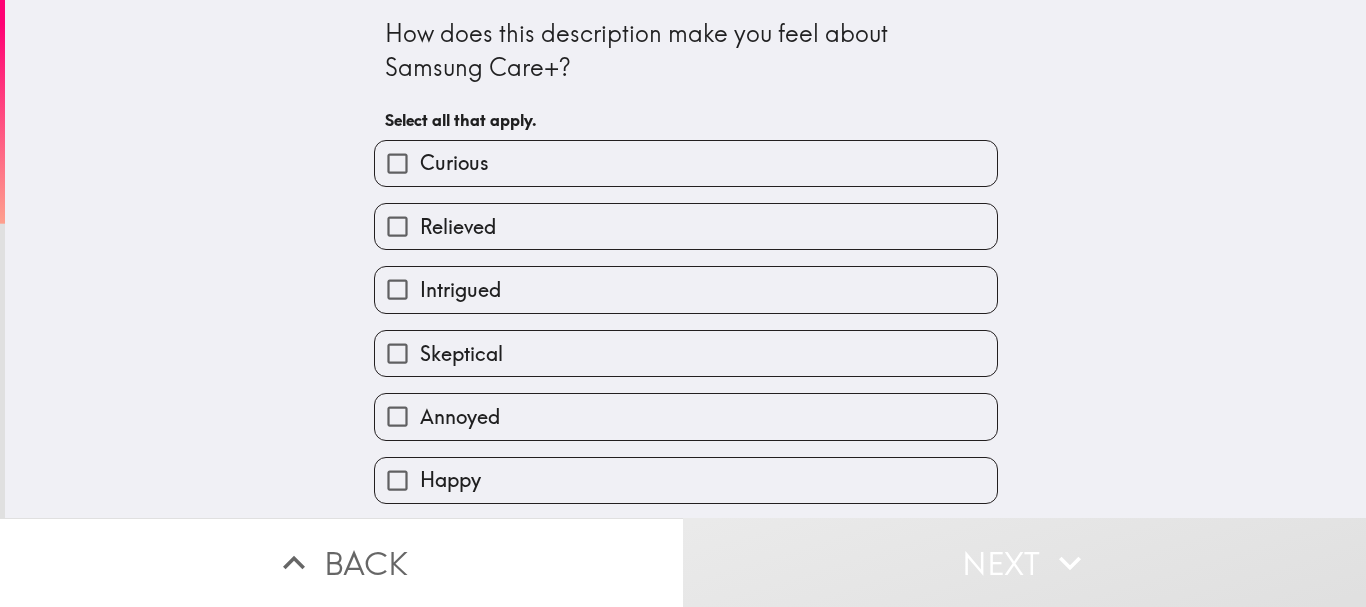 click on "Relieved" at bounding box center (458, 227) 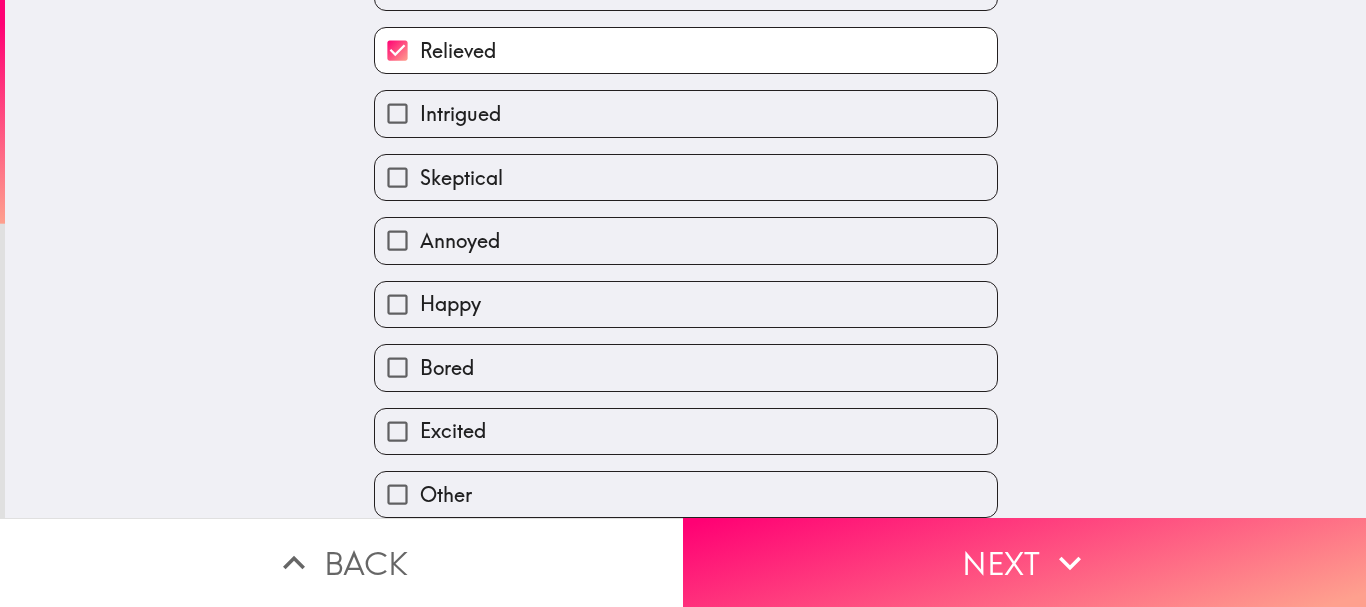 scroll, scrollTop: 191, scrollLeft: 0, axis: vertical 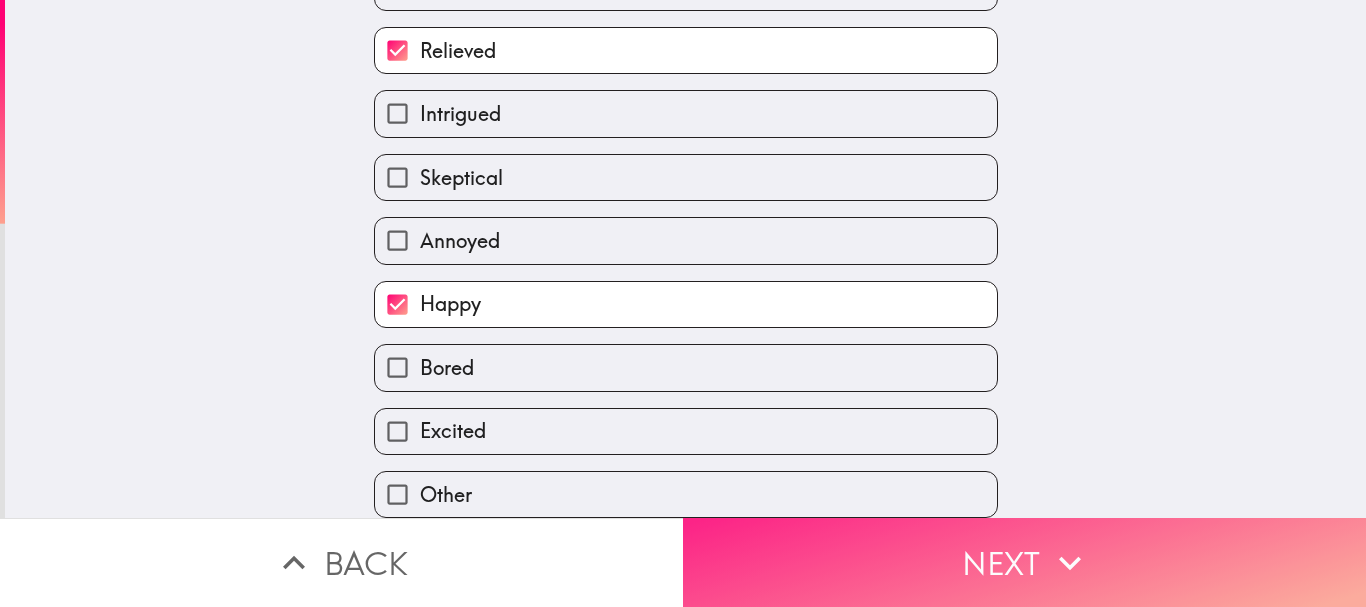 click on "Next" at bounding box center (1024, 562) 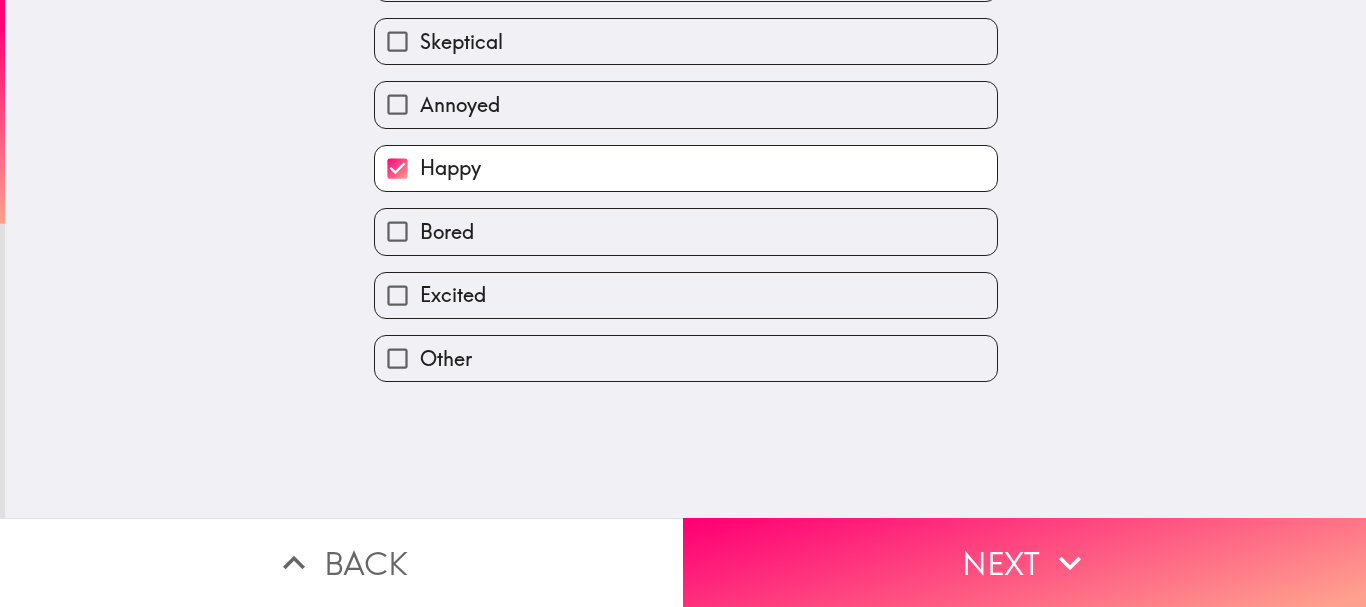 scroll, scrollTop: 0, scrollLeft: 0, axis: both 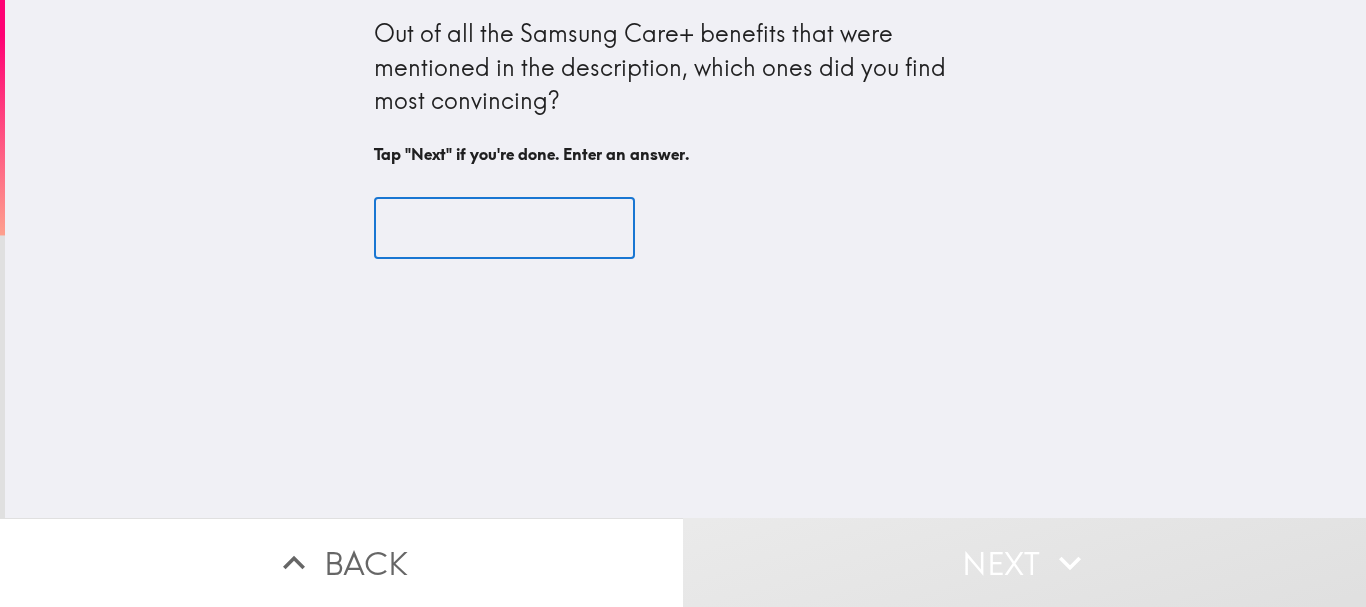 click at bounding box center (504, 228) 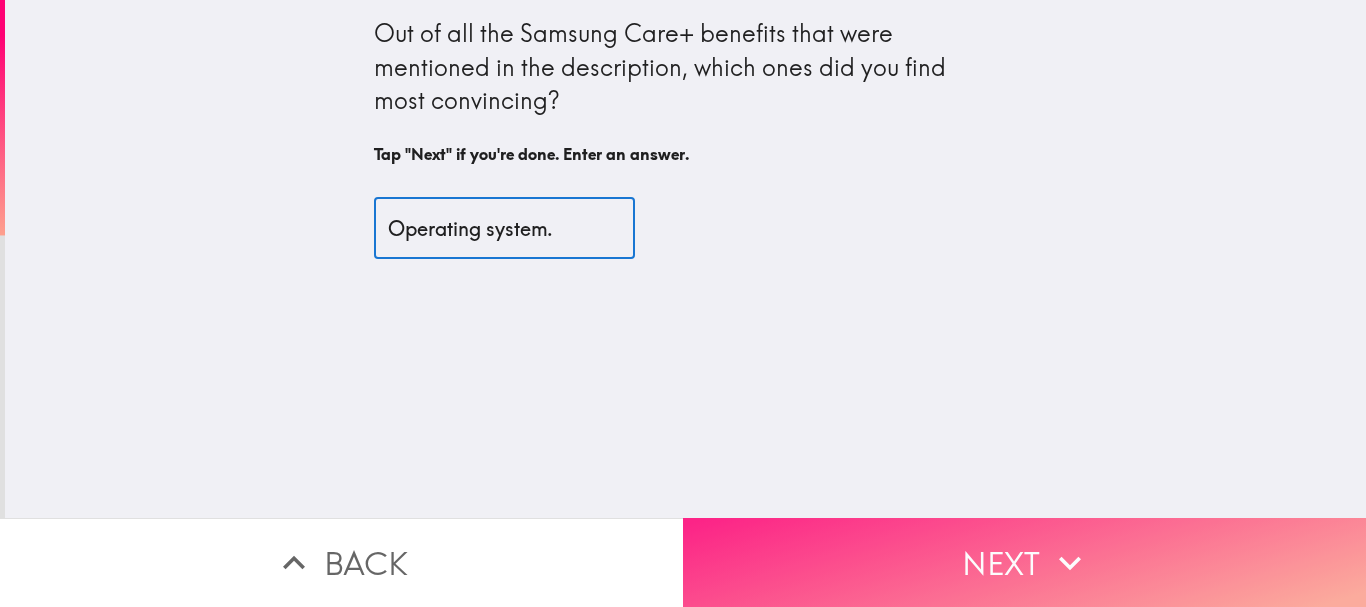type on "Operating system." 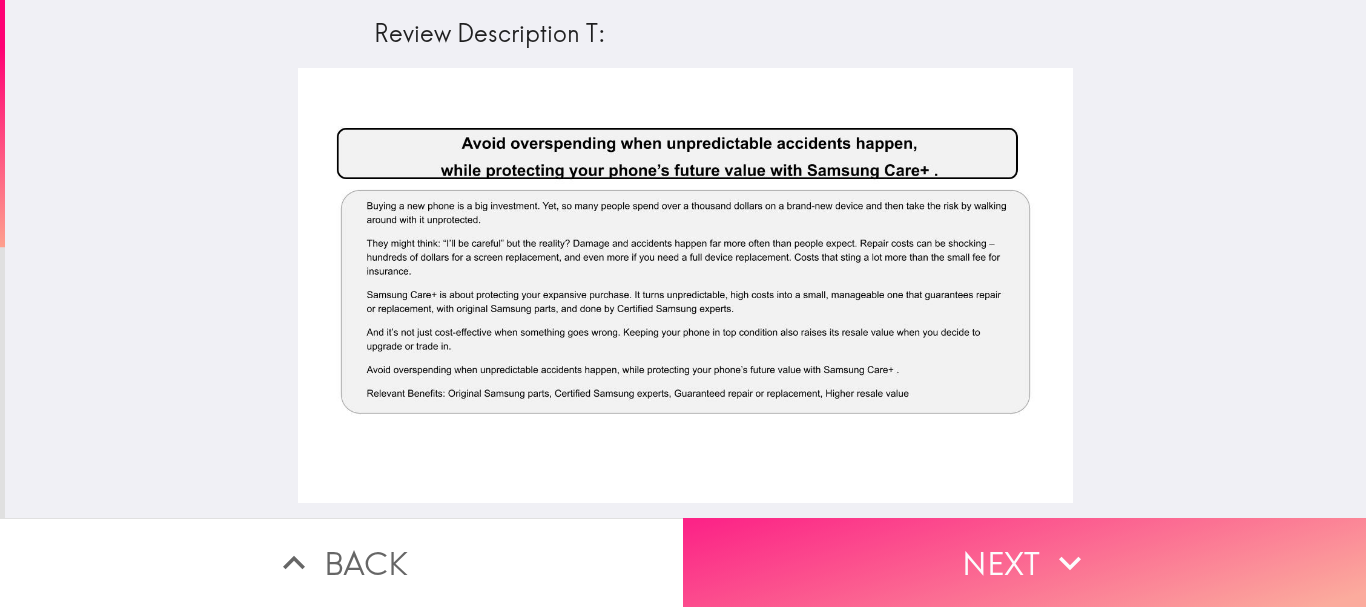 click on "Next" at bounding box center (1024, 562) 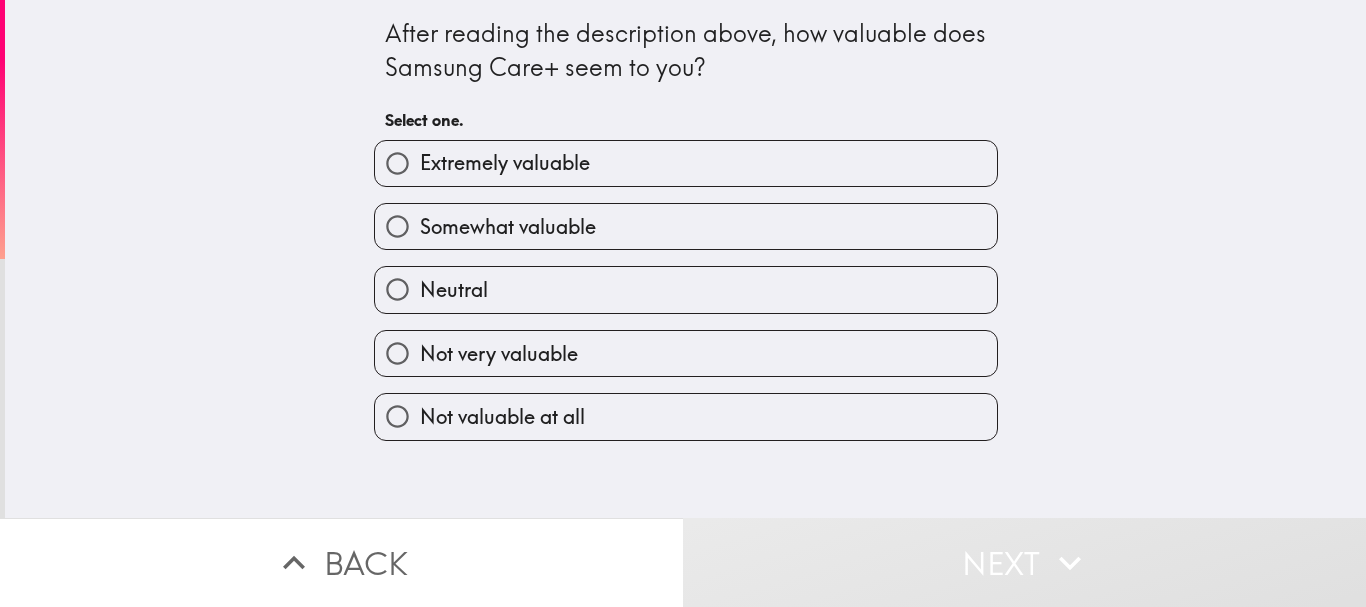 click on "Extremely valuable" at bounding box center [505, 163] 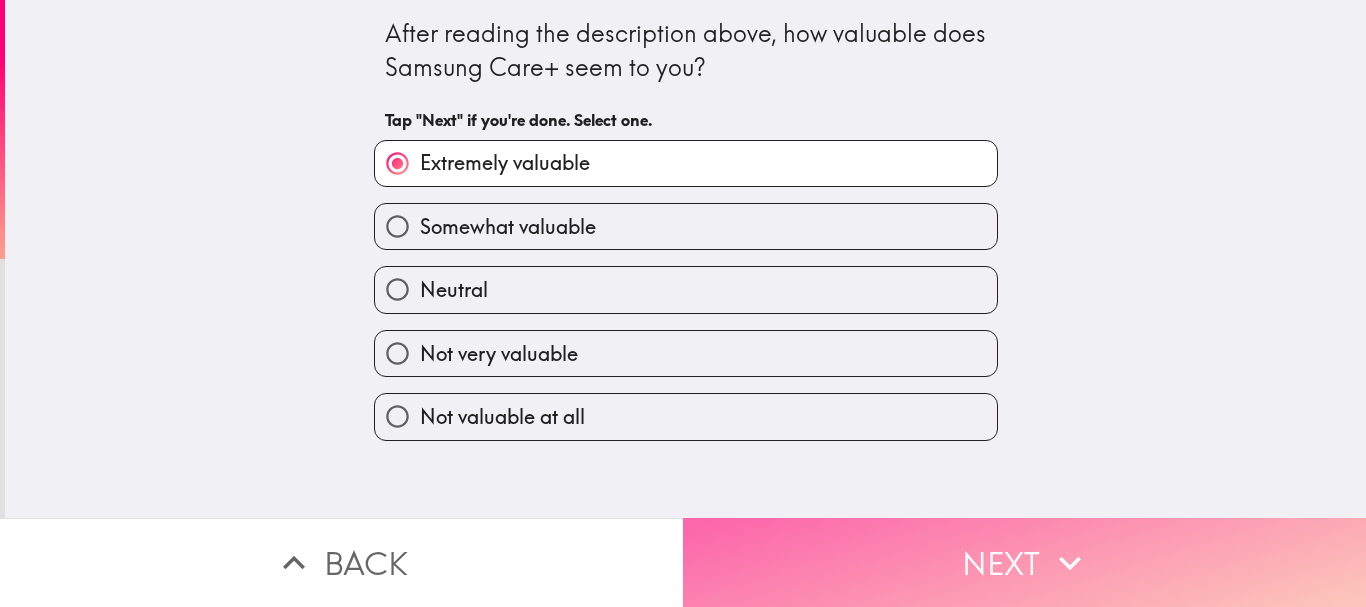 click on "Next" at bounding box center (1024, 562) 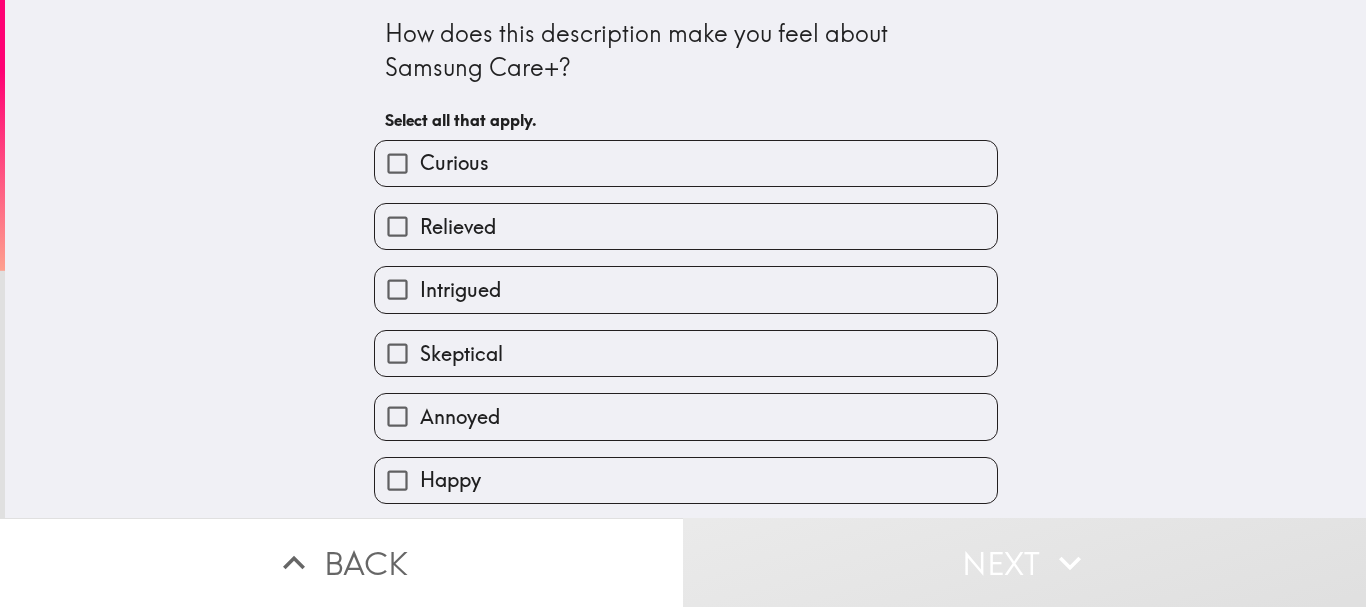 click on "Relieved" at bounding box center (458, 227) 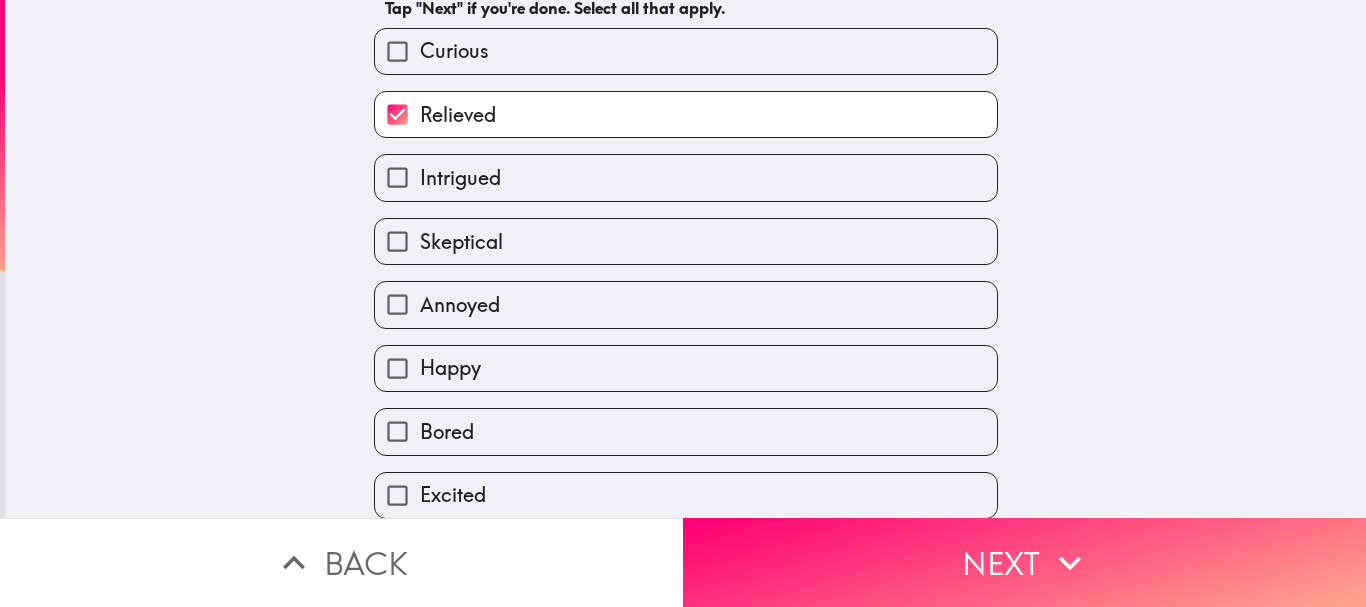 scroll, scrollTop: 191, scrollLeft: 0, axis: vertical 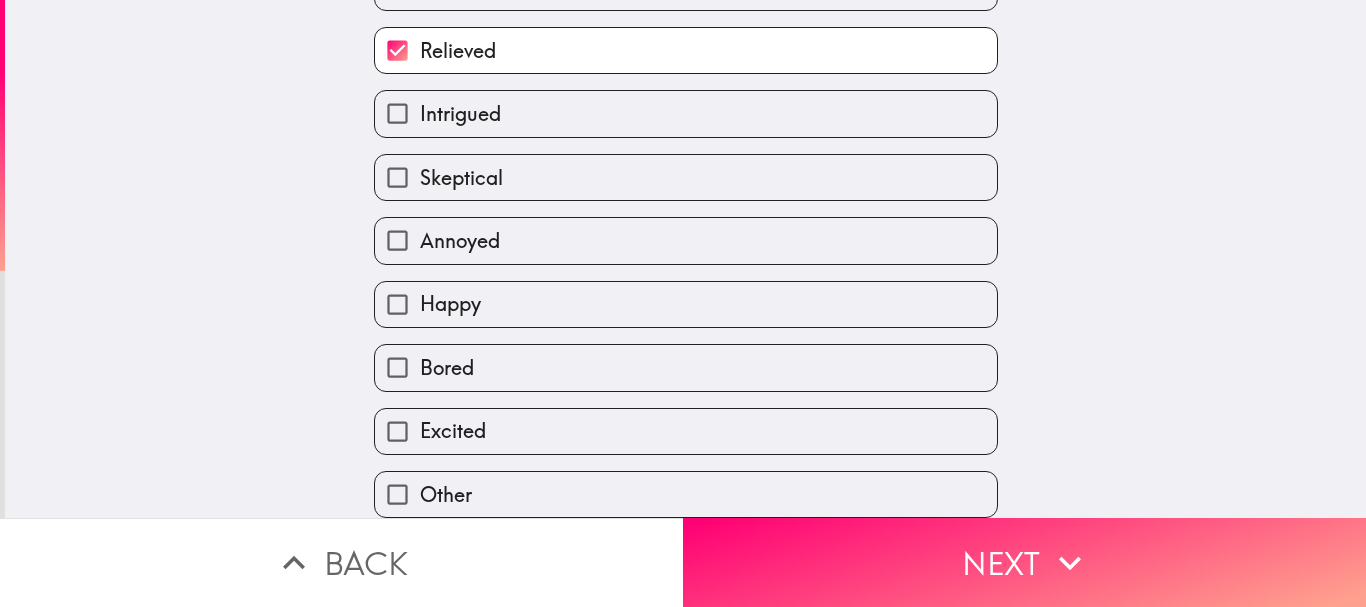 click on "Happy" at bounding box center (450, 304) 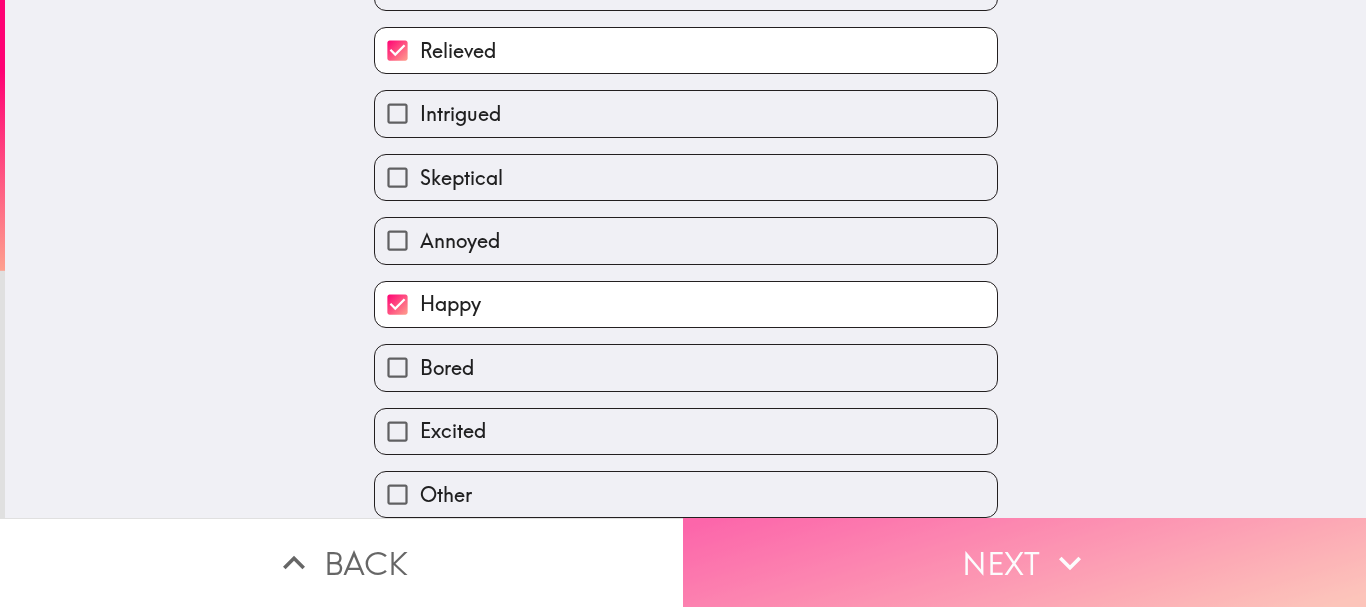 click on "Next" at bounding box center (1024, 562) 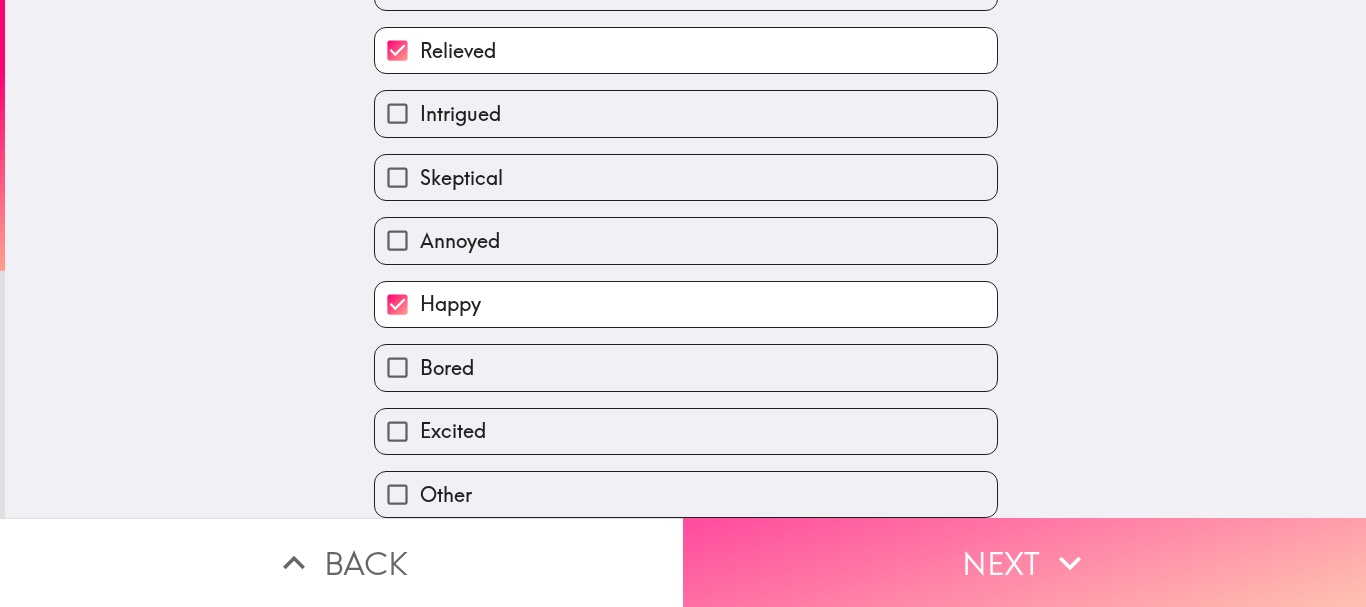 scroll, scrollTop: 0, scrollLeft: 0, axis: both 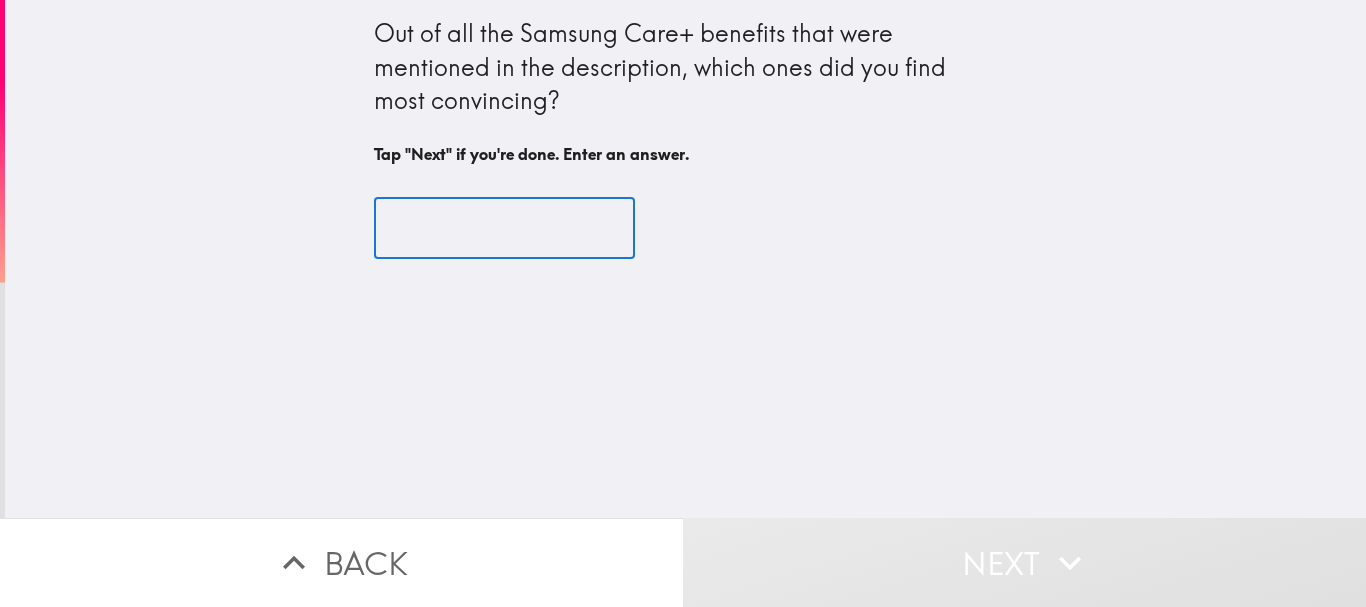 click at bounding box center [504, 228] 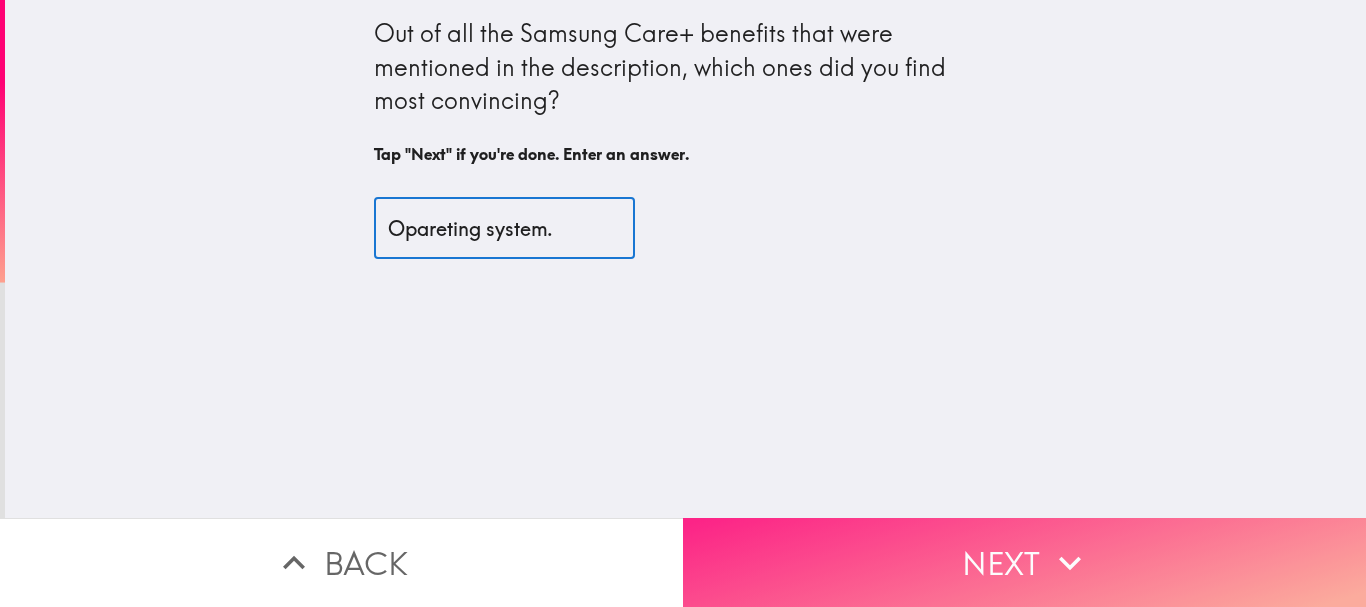 type on "Opareting system." 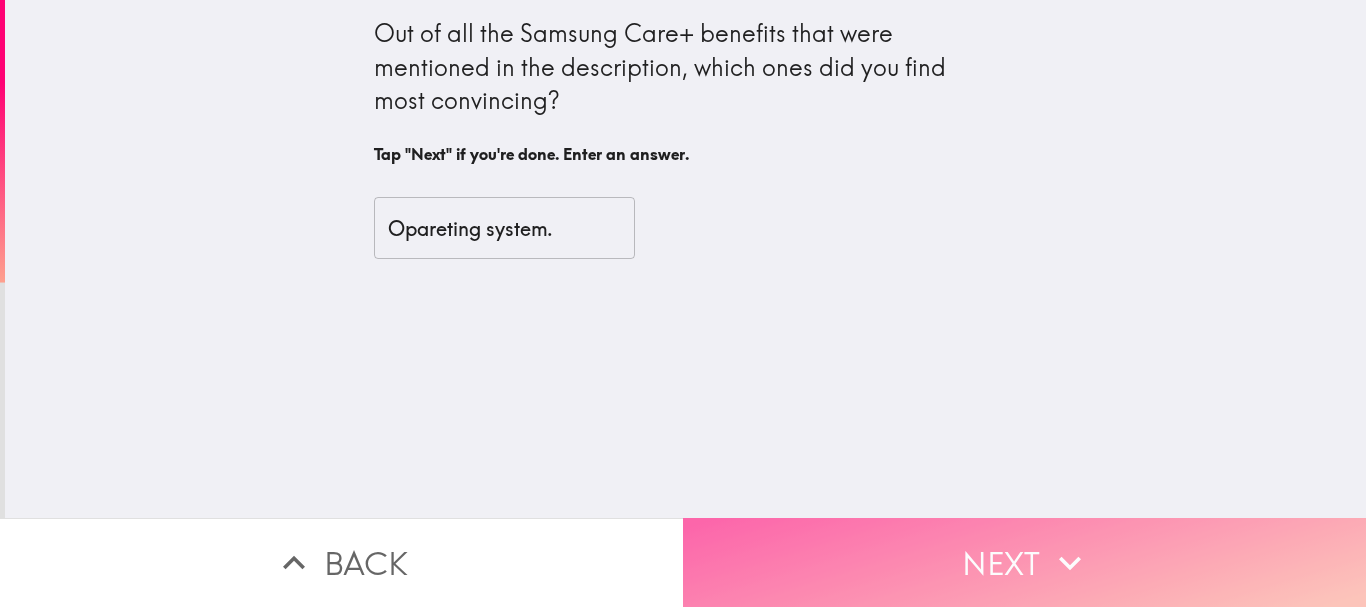 click 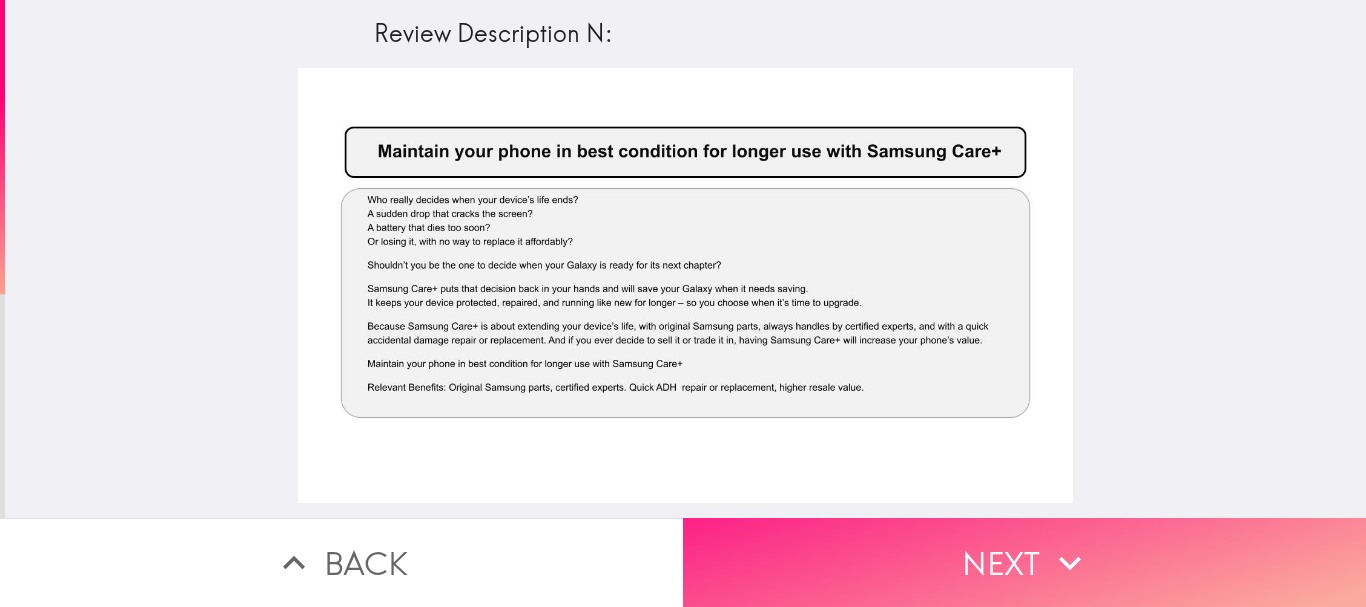 click on "Next" at bounding box center [1024, 562] 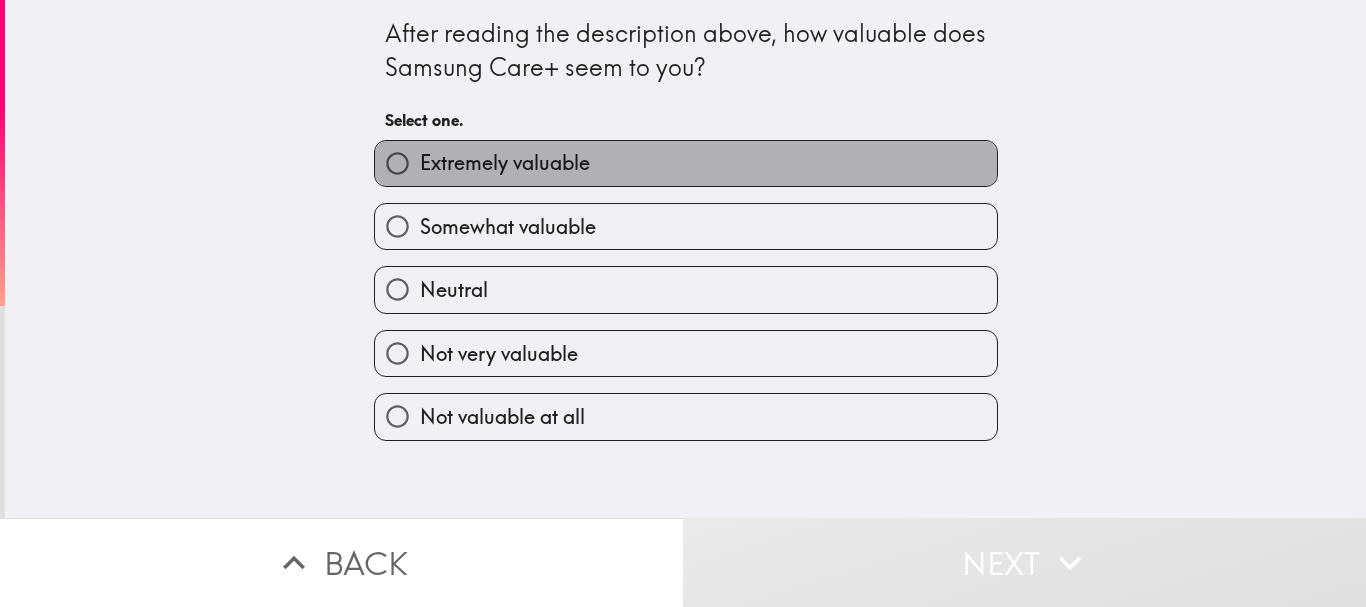 click on "Extremely valuable" at bounding box center (686, 163) 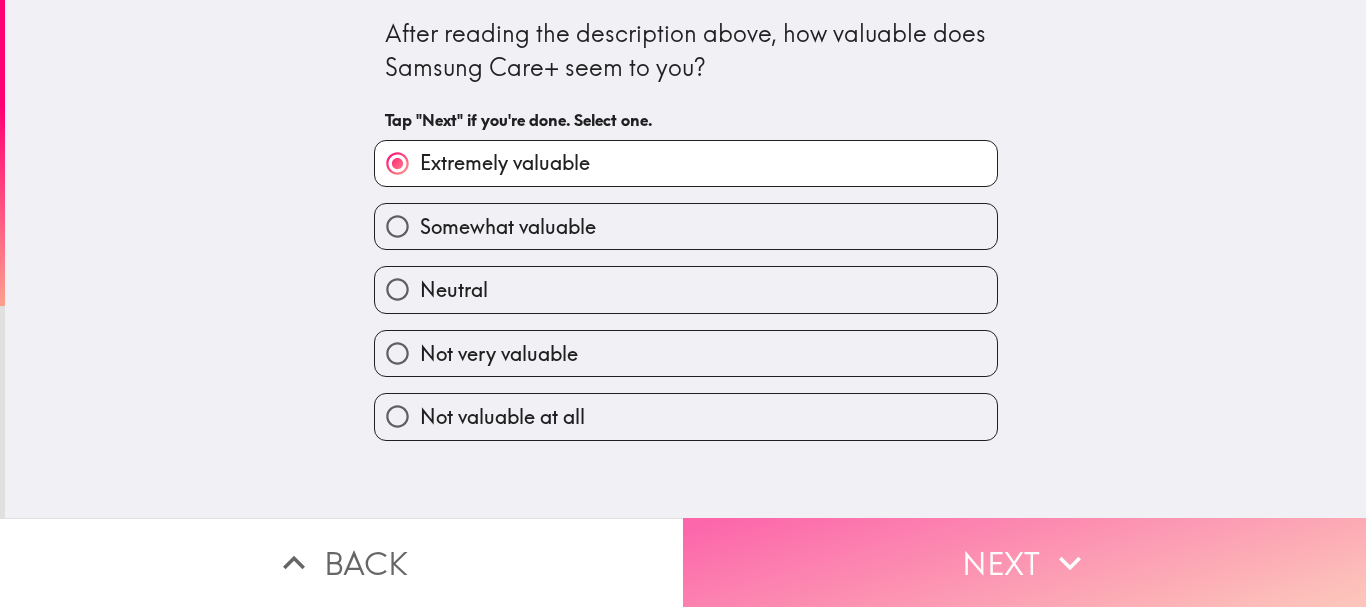click on "Next" at bounding box center [1024, 562] 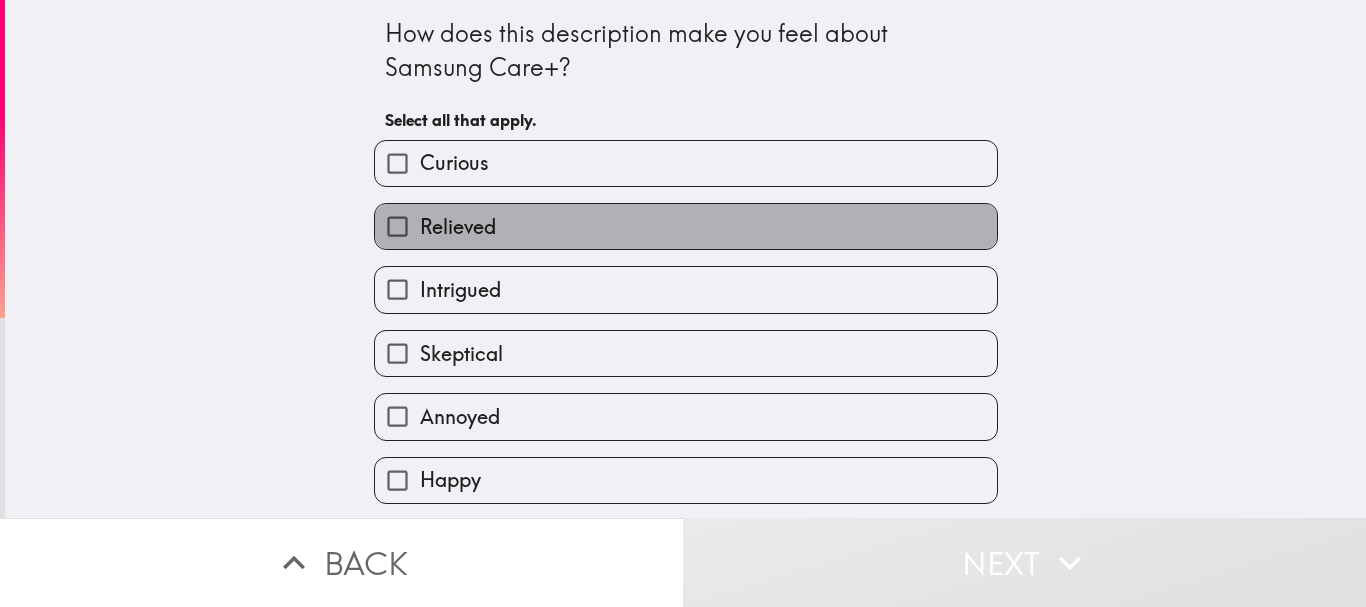 click on "Relieved" at bounding box center (686, 226) 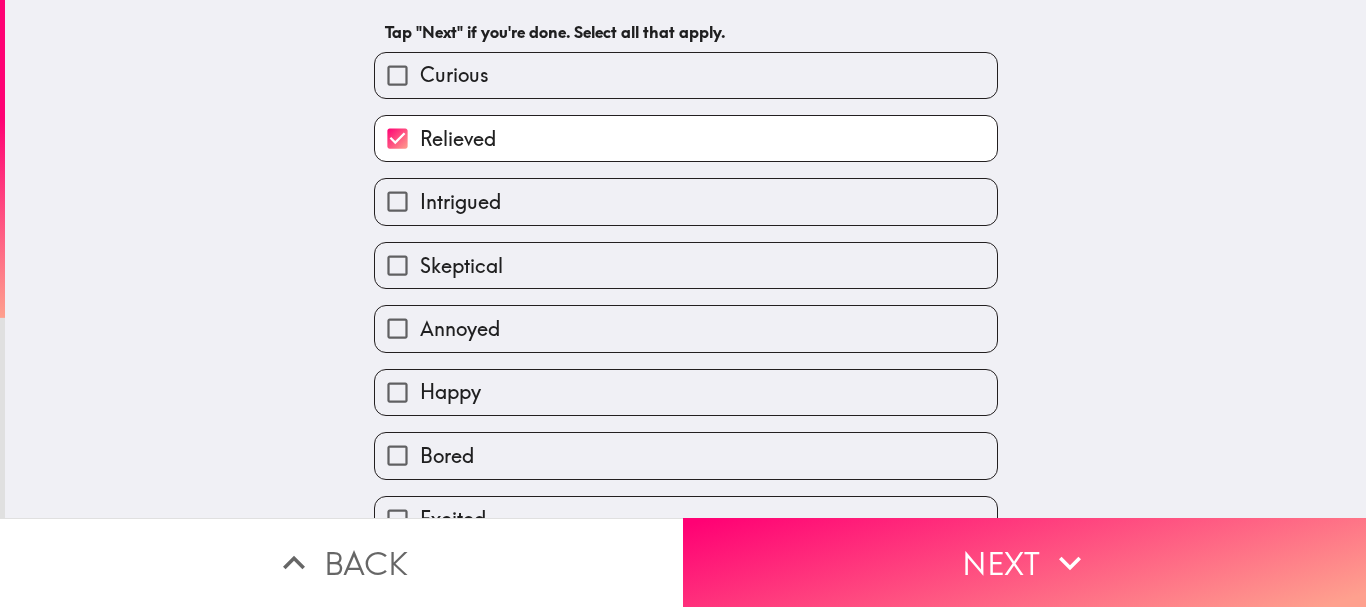 scroll, scrollTop: 191, scrollLeft: 0, axis: vertical 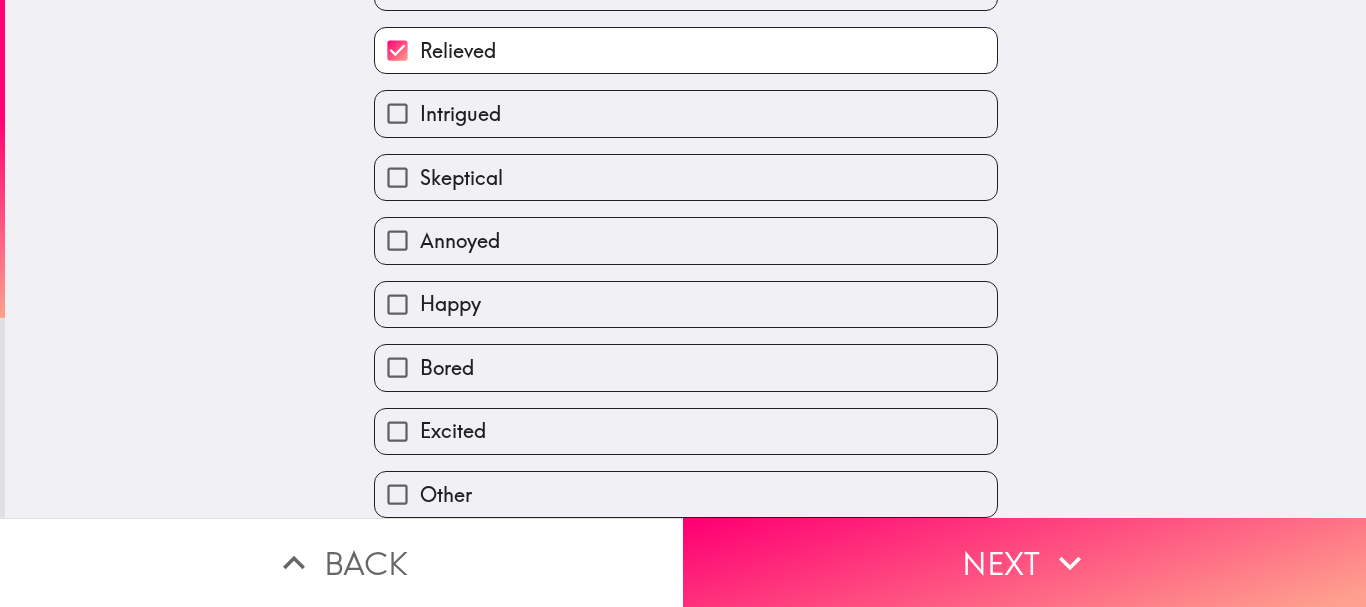 click on "Happy" at bounding box center (686, 304) 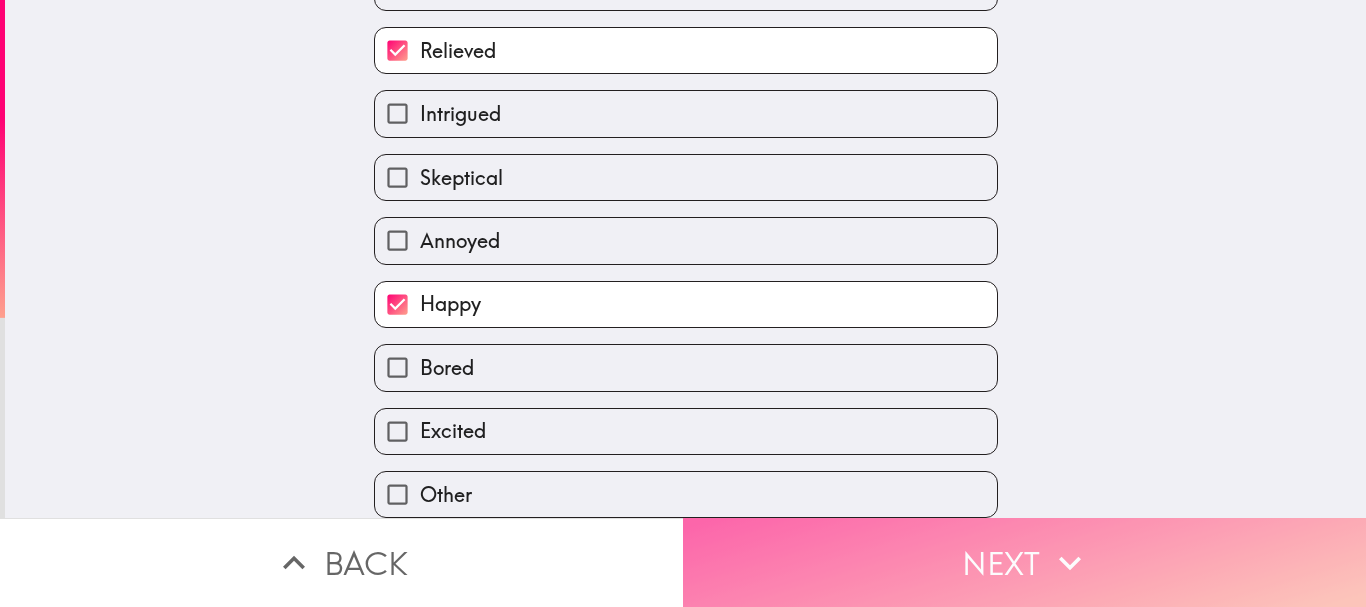 click on "Next" at bounding box center (1024, 562) 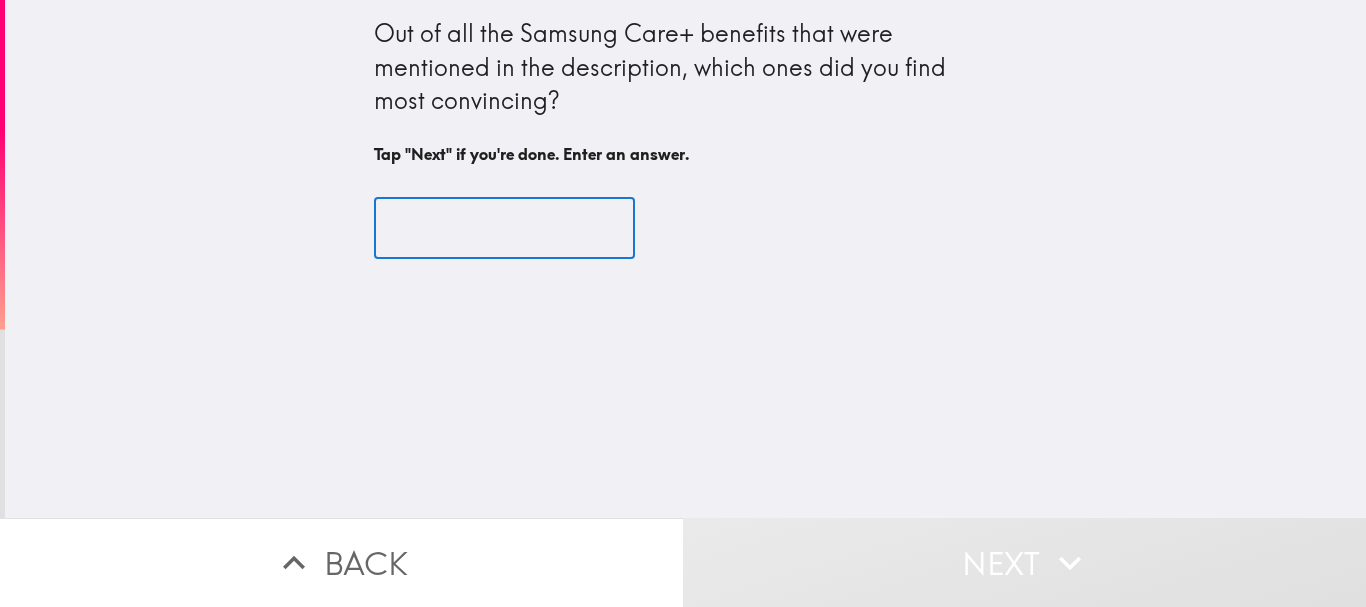 click at bounding box center [504, 228] 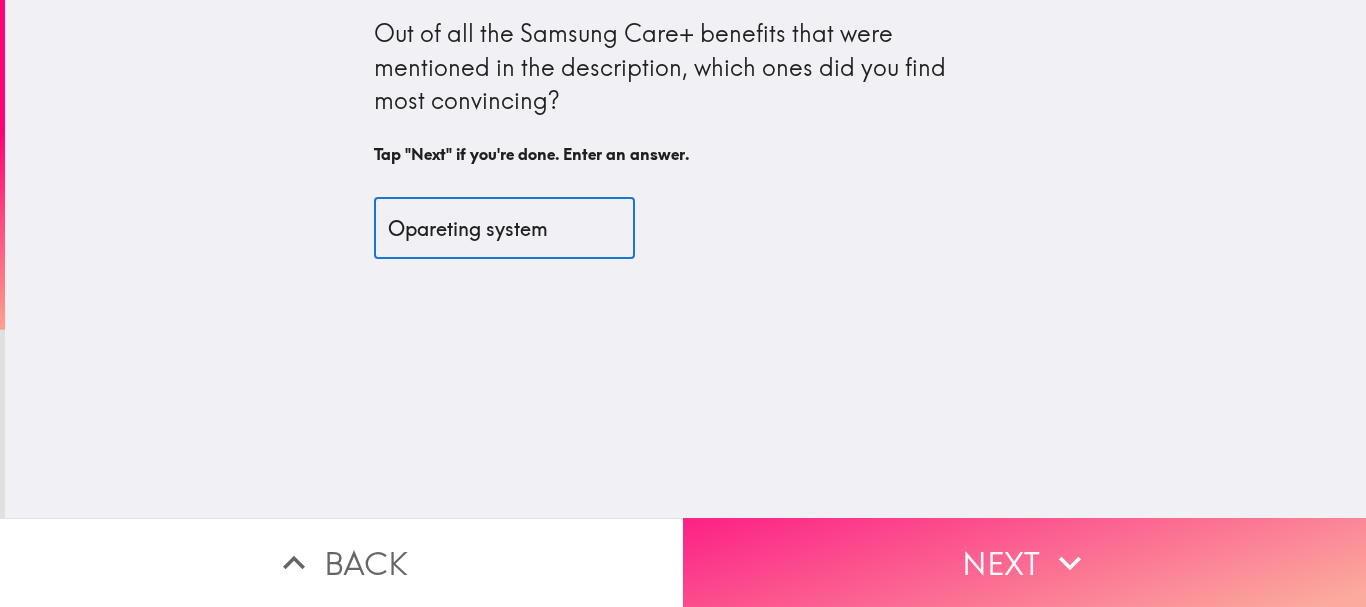 type on "Opareting system" 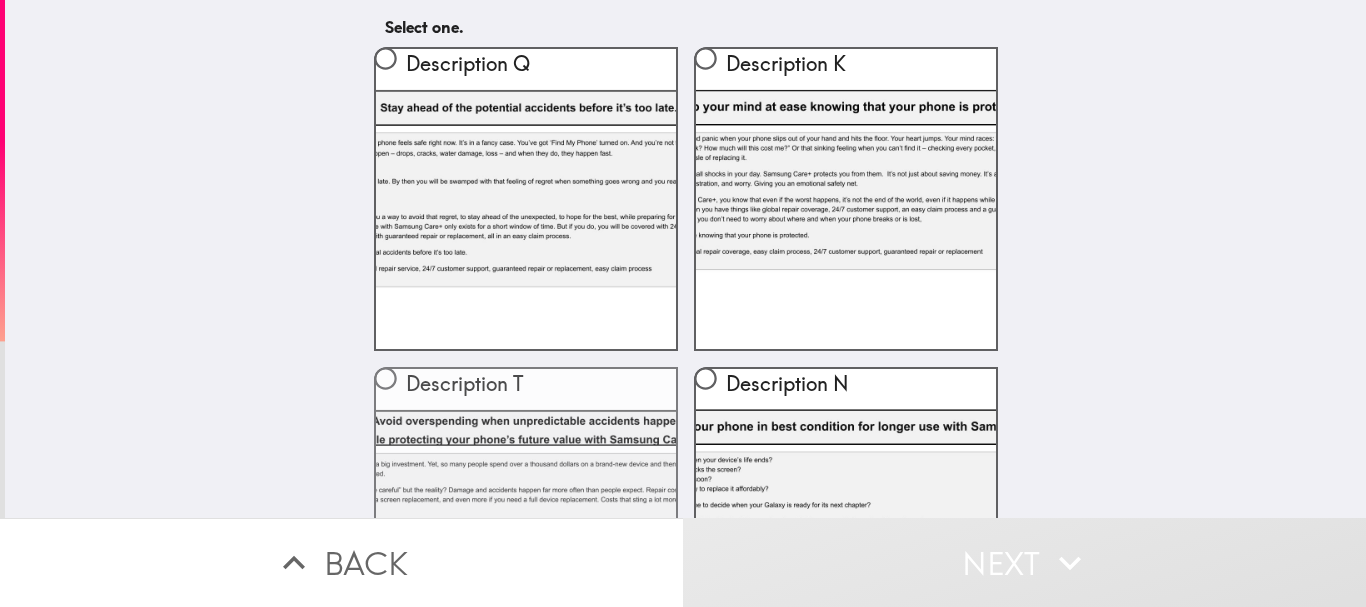 scroll, scrollTop: 0, scrollLeft: 0, axis: both 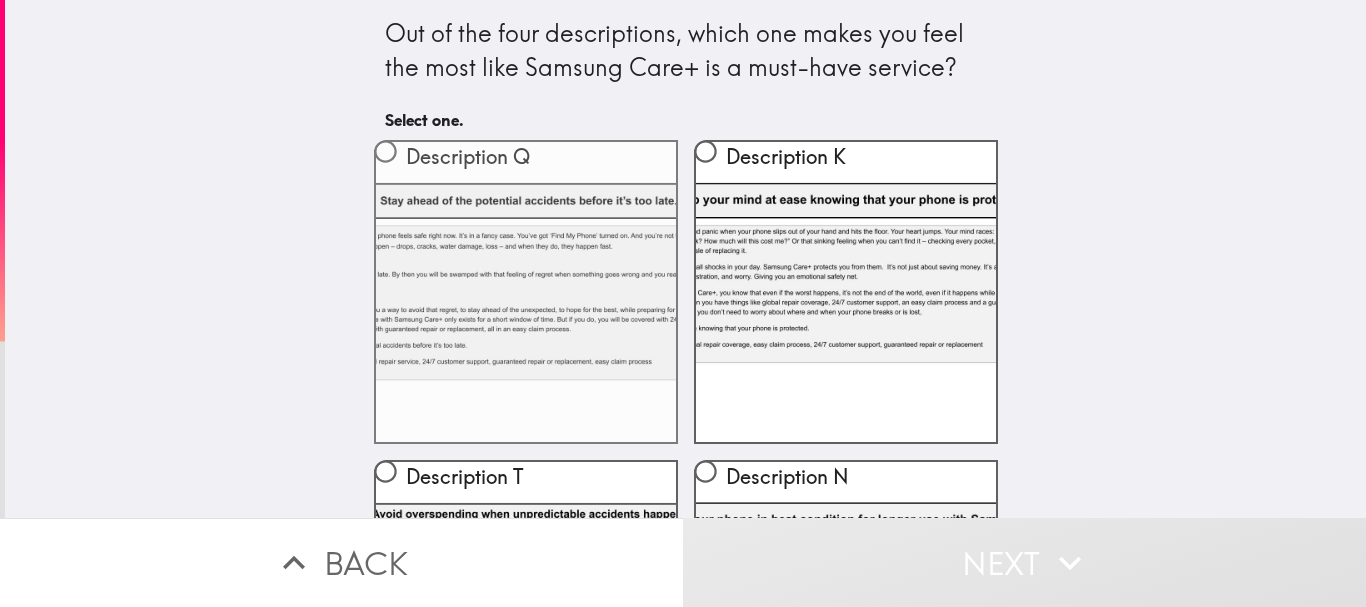 click on "Description Q" at bounding box center [526, 292] 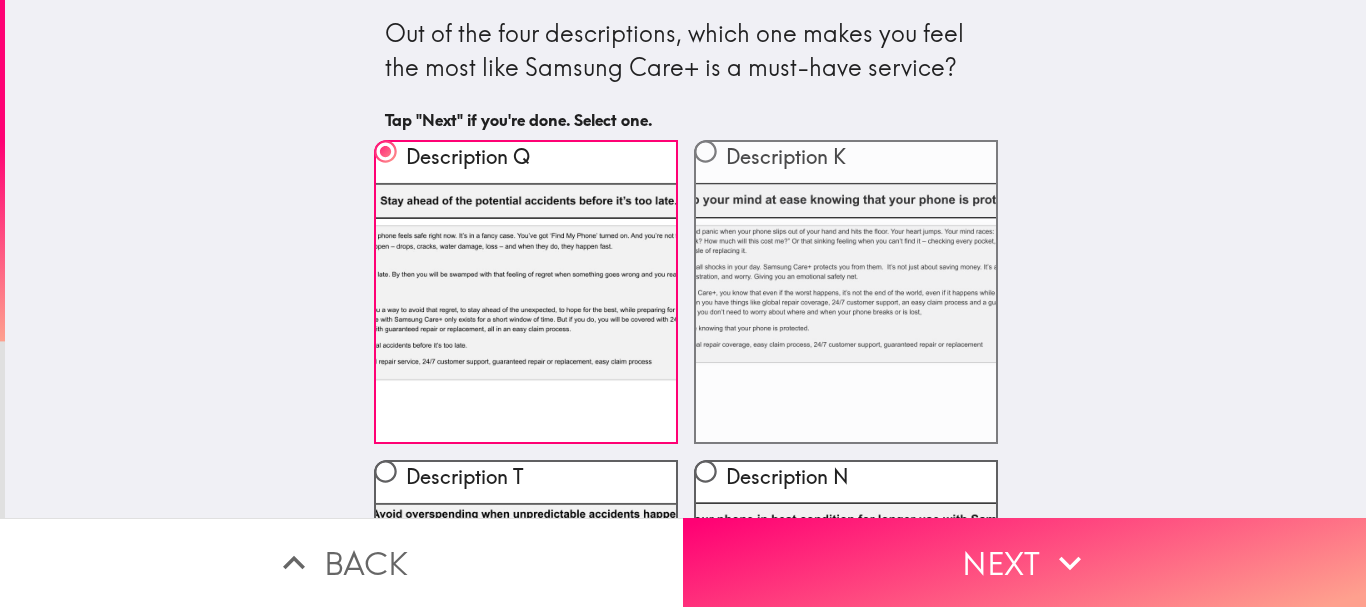 click on "Description K" at bounding box center [846, 292] 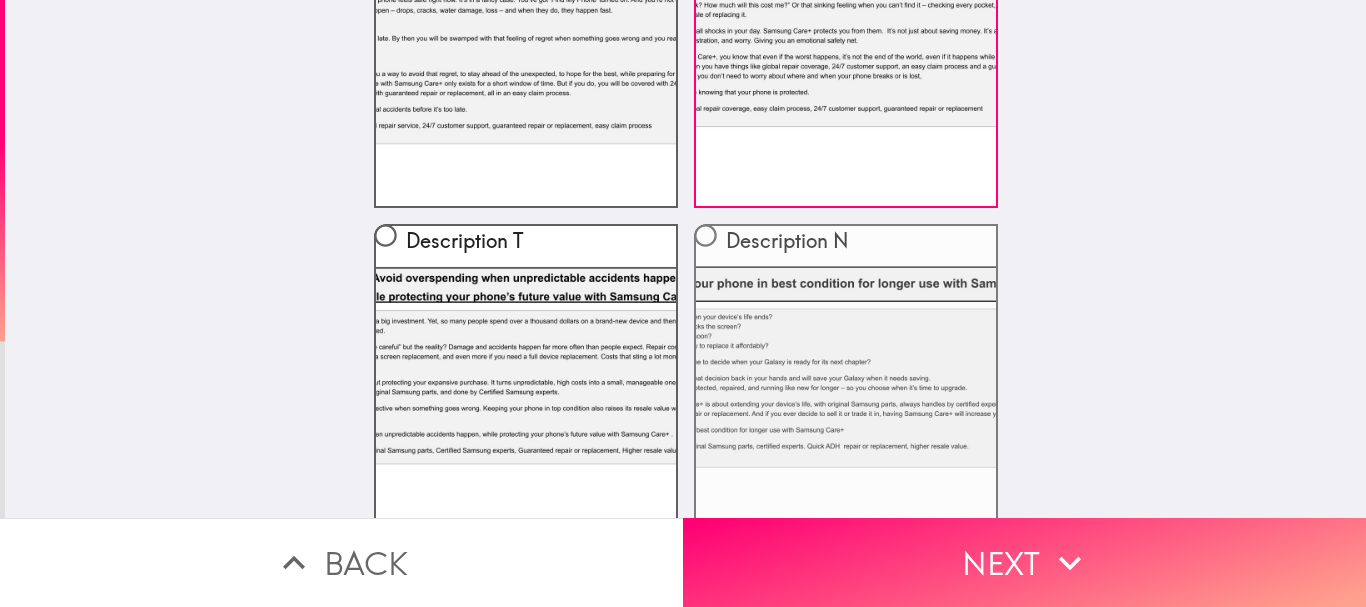 scroll, scrollTop: 261, scrollLeft: 0, axis: vertical 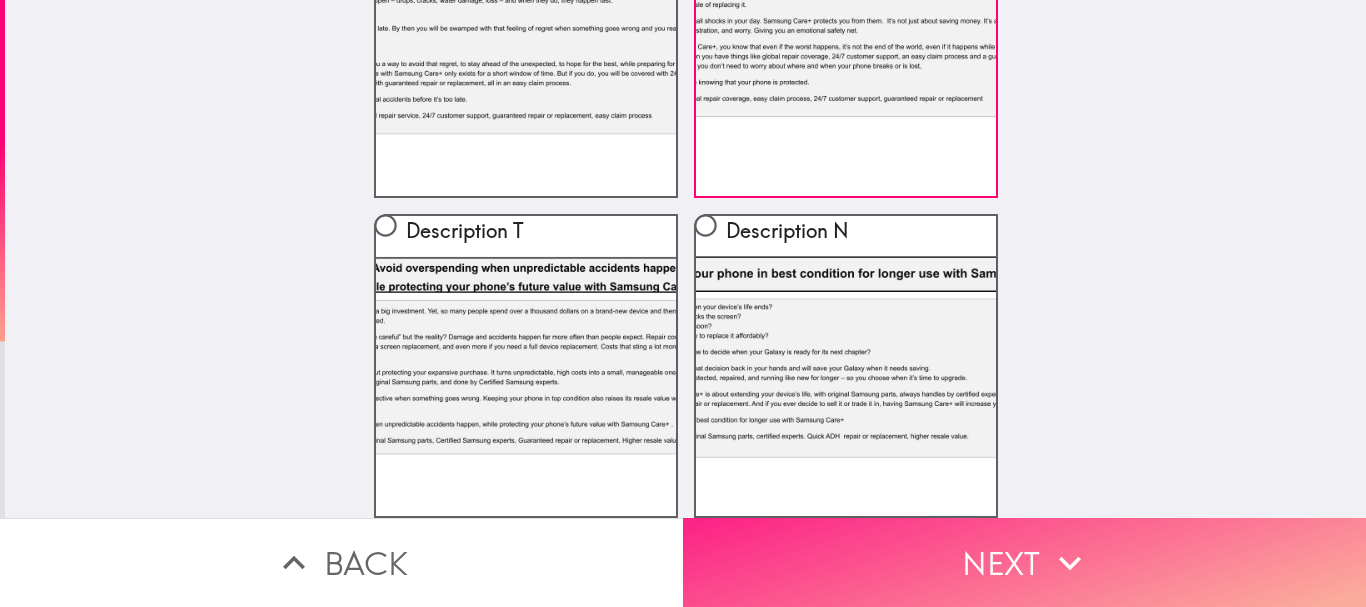 click on "Next" at bounding box center [1024, 562] 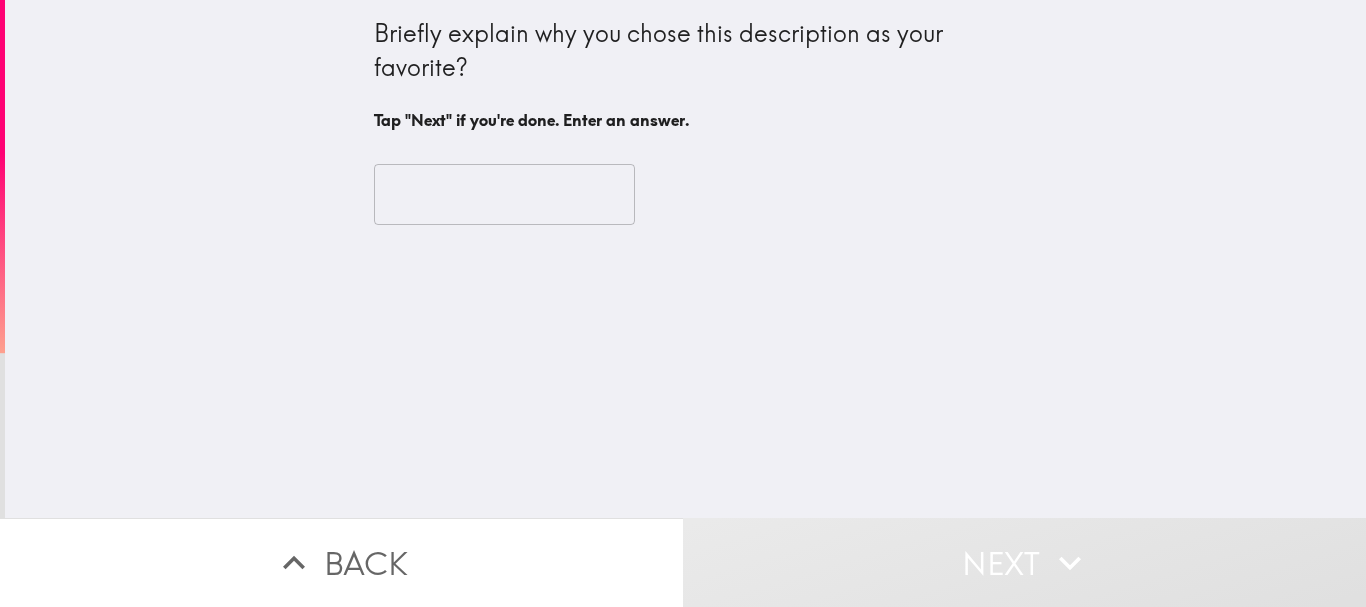 click at bounding box center [504, 195] 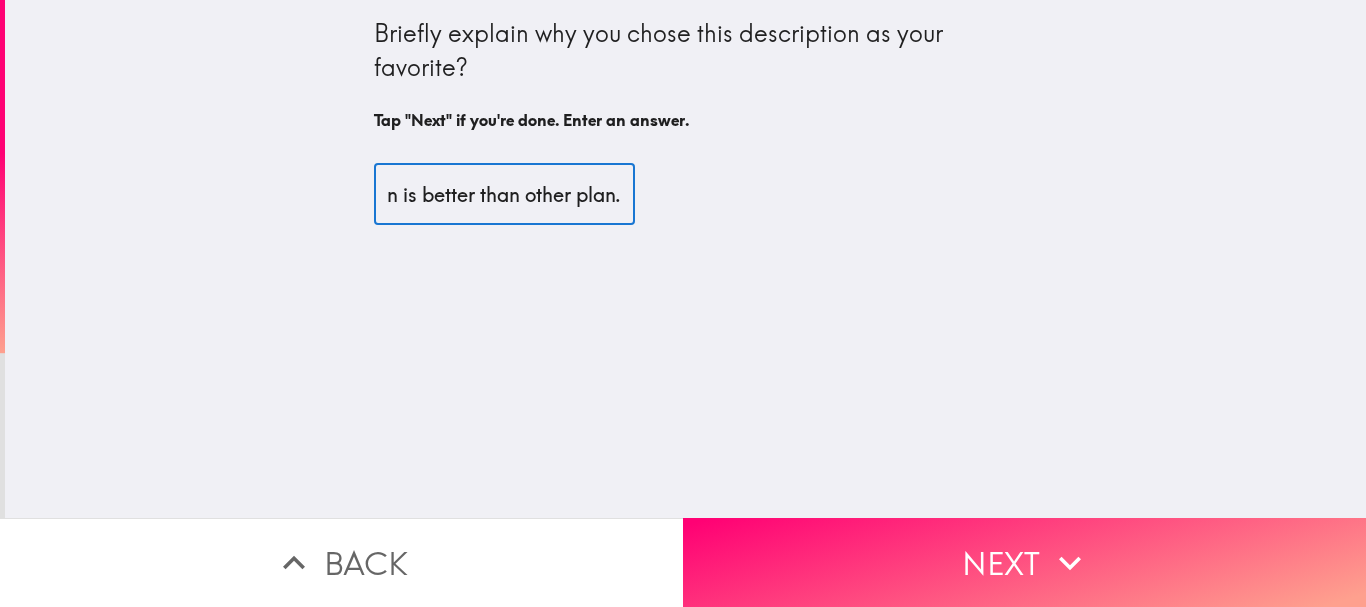 scroll, scrollTop: 0, scrollLeft: 156, axis: horizontal 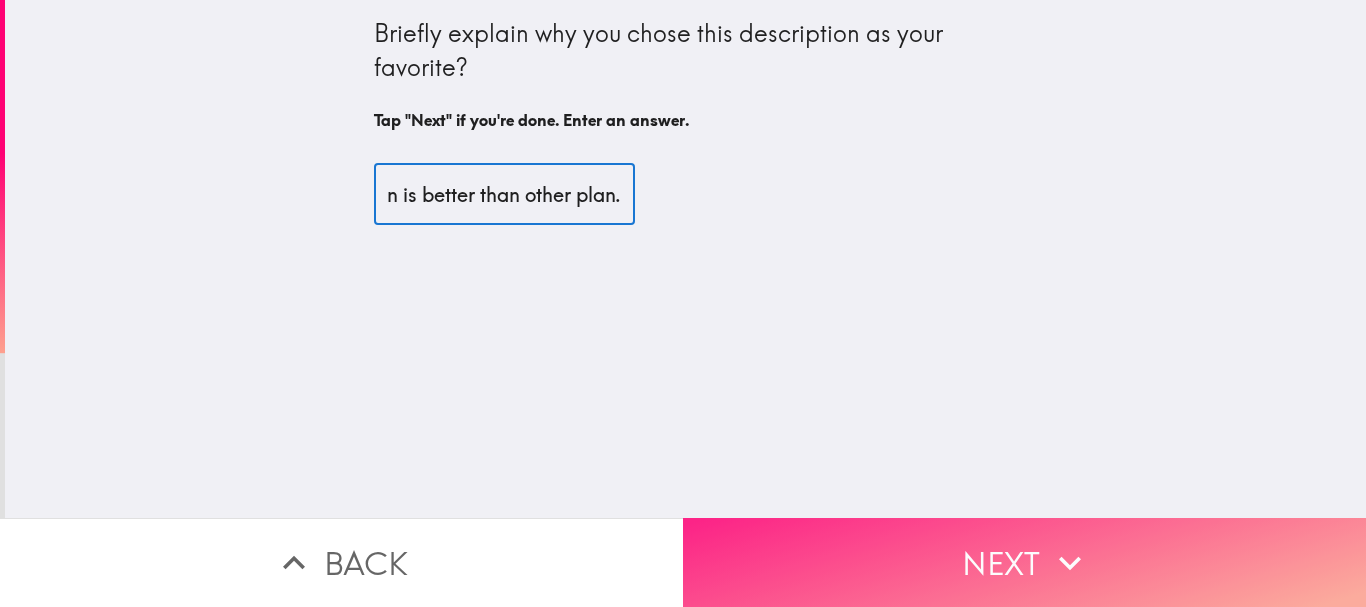 type on "Cause, this plan is better than other plan." 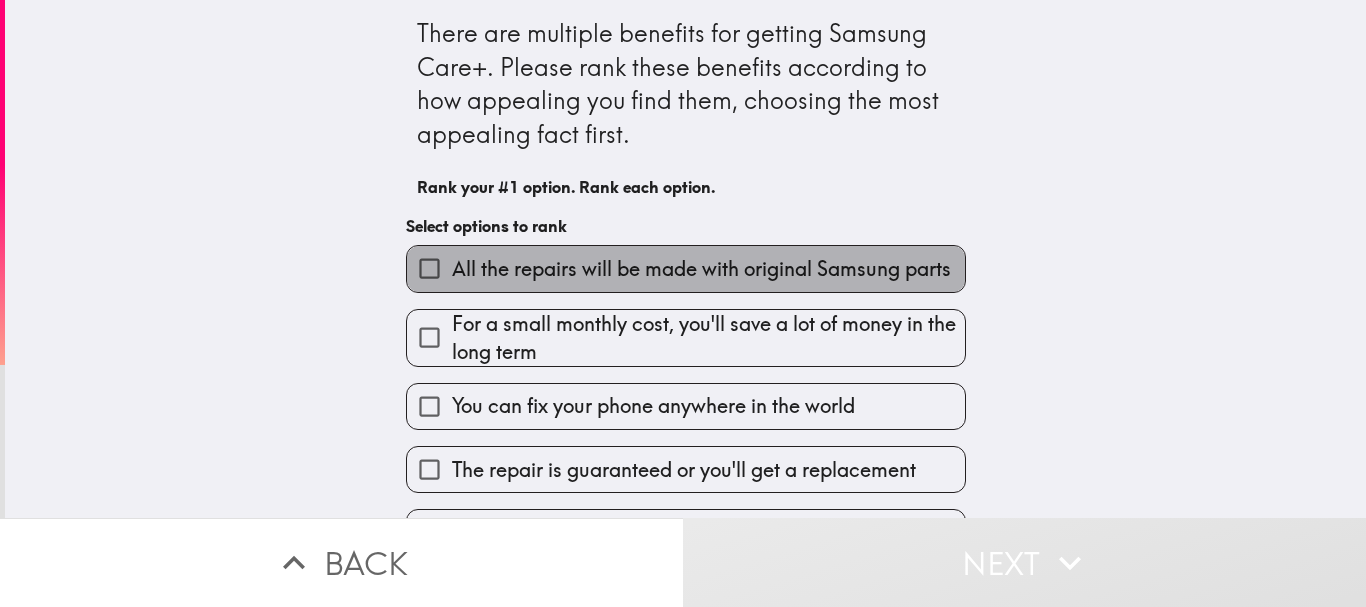 click on "All the repairs will be made with original Samsung parts" at bounding box center [701, 269] 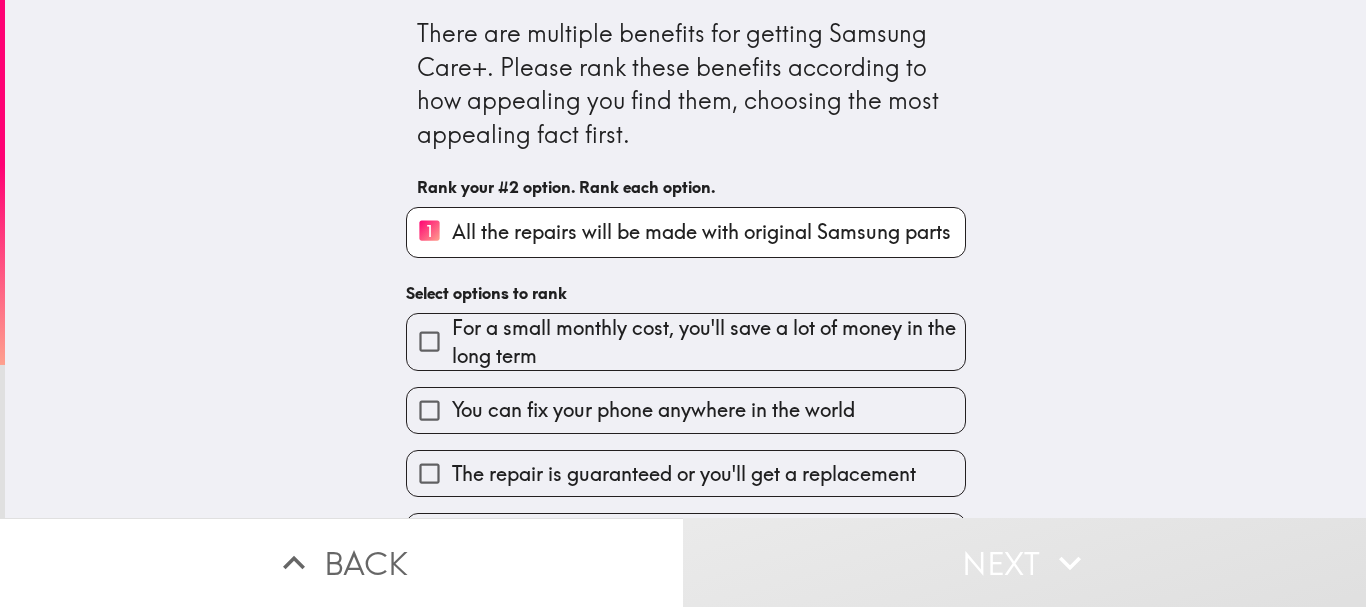 click on "For a small monthly cost, you'll save a lot of money in the long term" at bounding box center (708, 342) 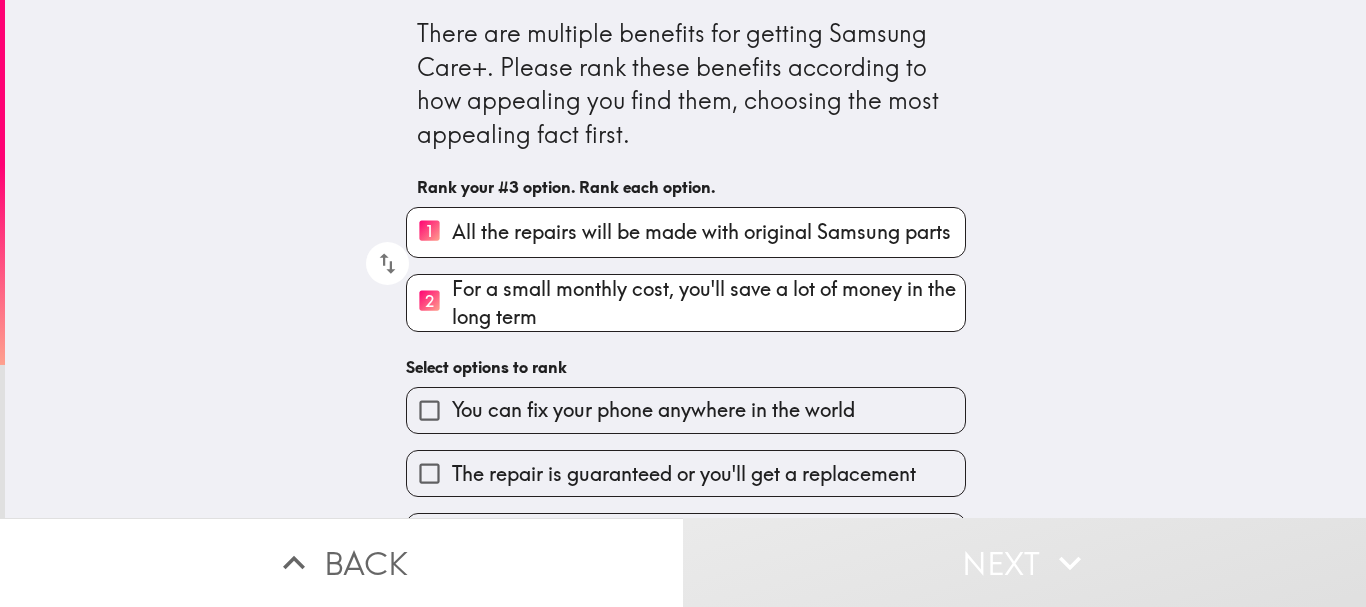click on "You can fix your phone anywhere in the world" at bounding box center (653, 410) 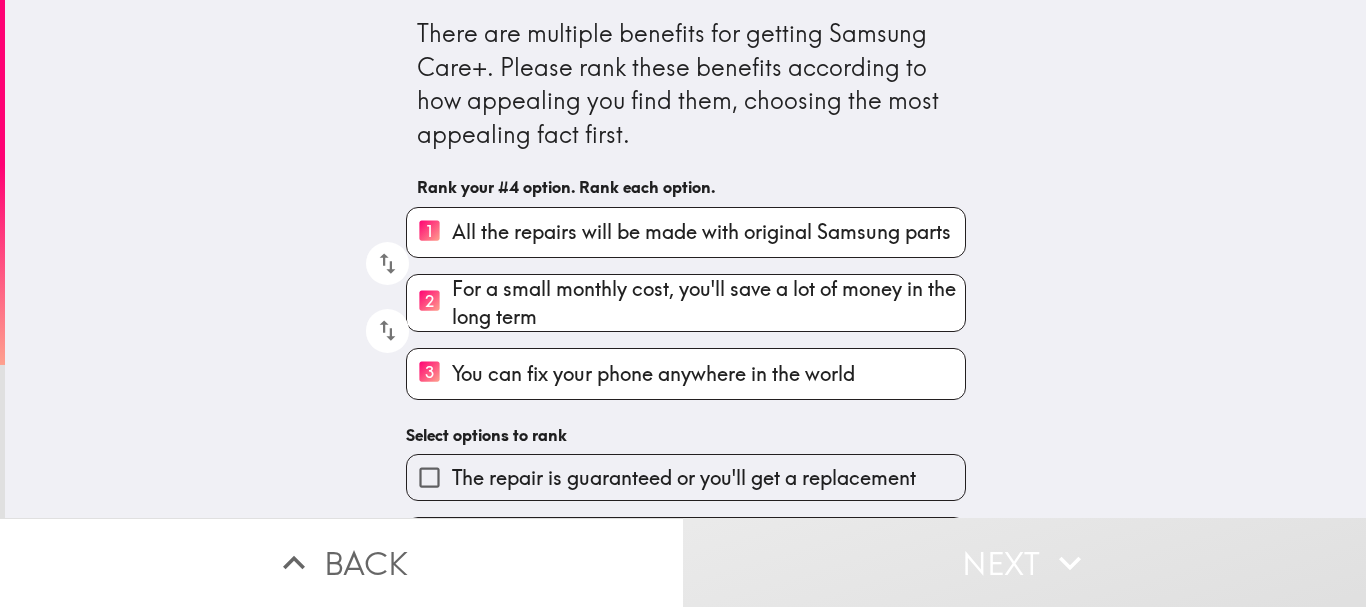click on "The repair is guaranteed or you'll get a replacement" at bounding box center (684, 478) 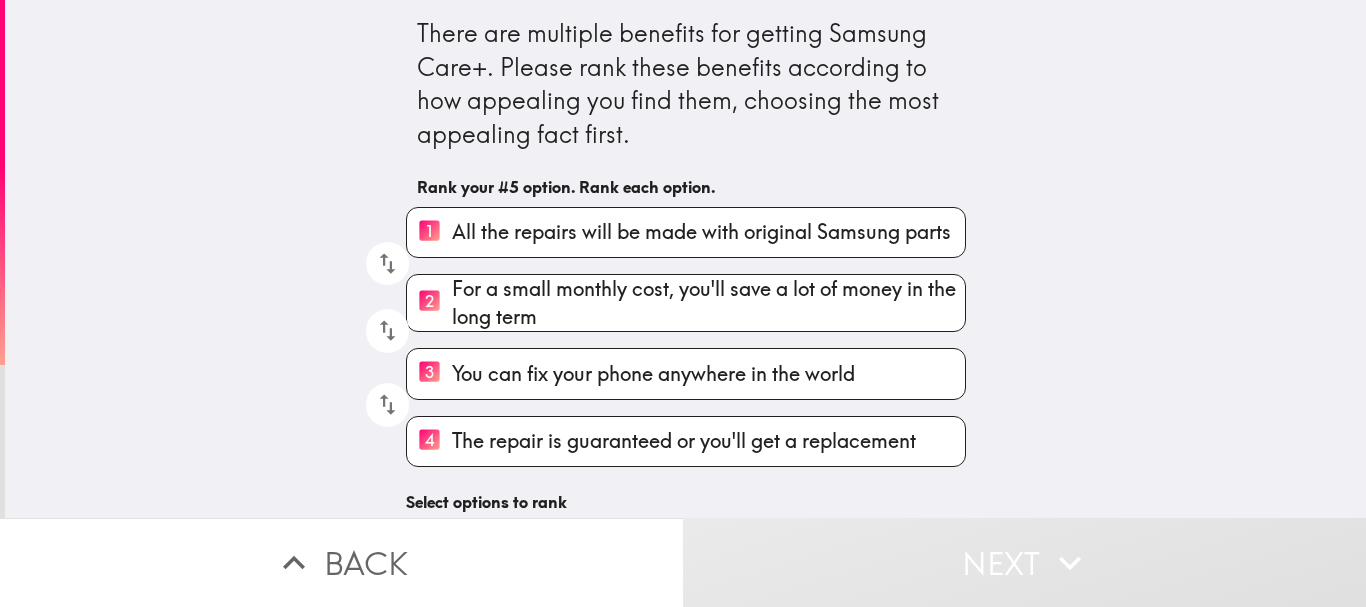 scroll, scrollTop: 341, scrollLeft: 0, axis: vertical 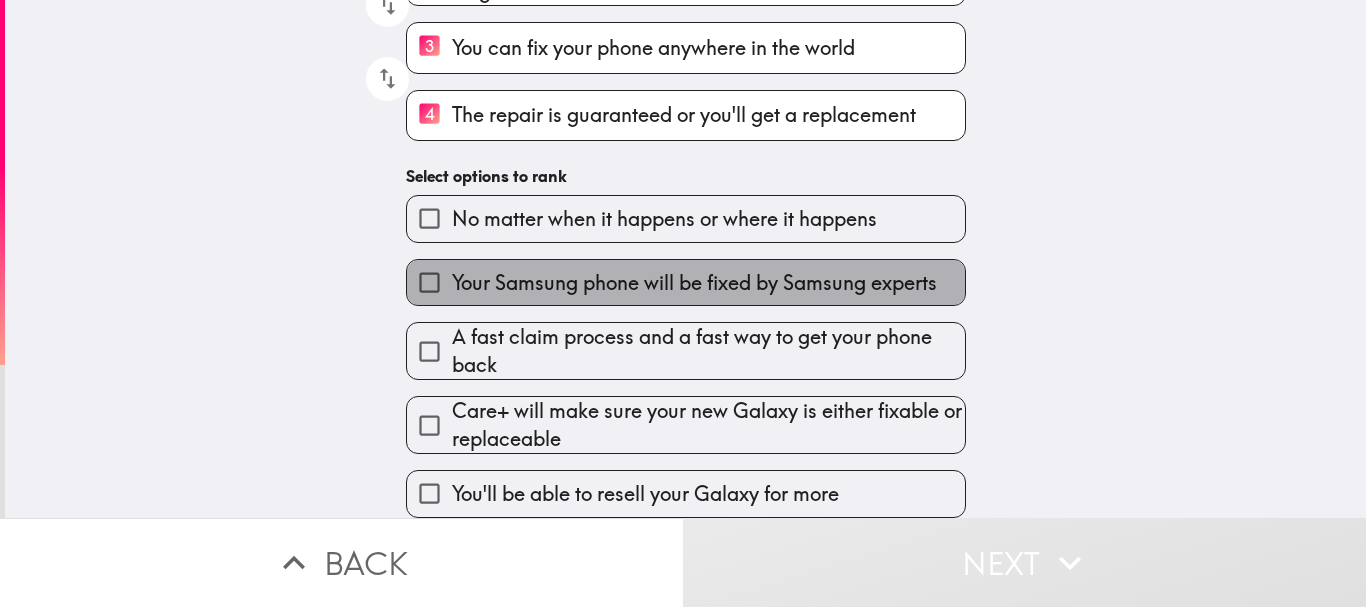 click on "Your Samsung phone will be fixed by Samsung experts" at bounding box center (694, 283) 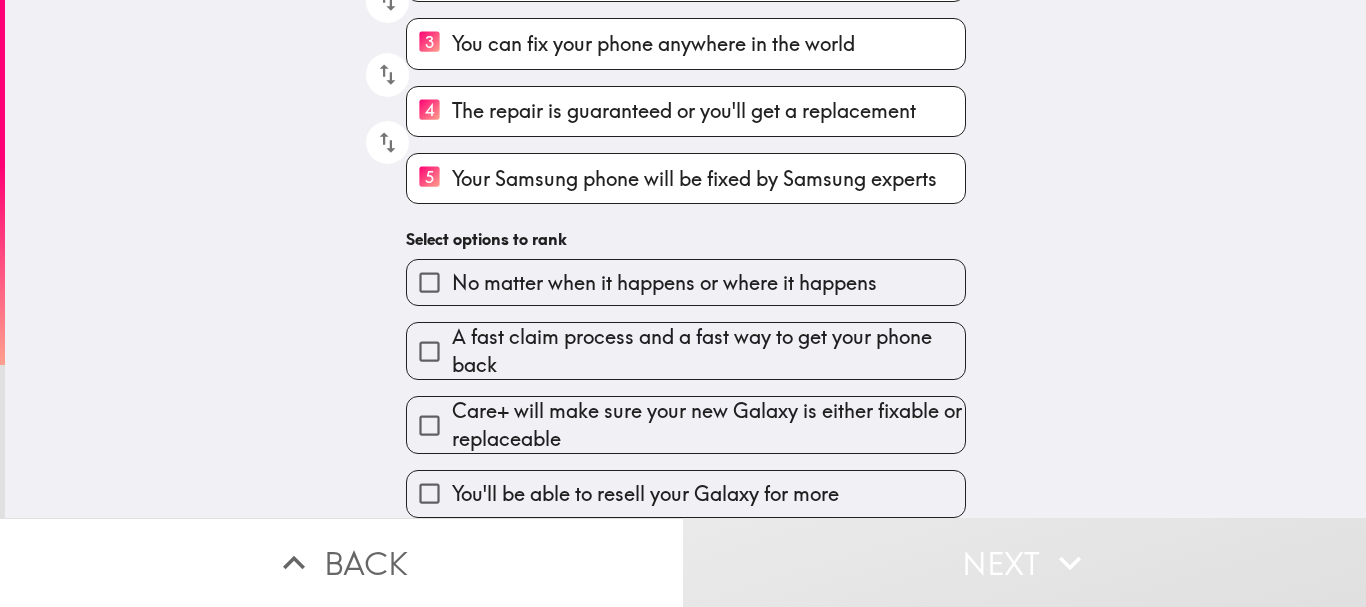 click on "Care+ will make sure your new Galaxy is either fixable or replaceable" at bounding box center (708, 425) 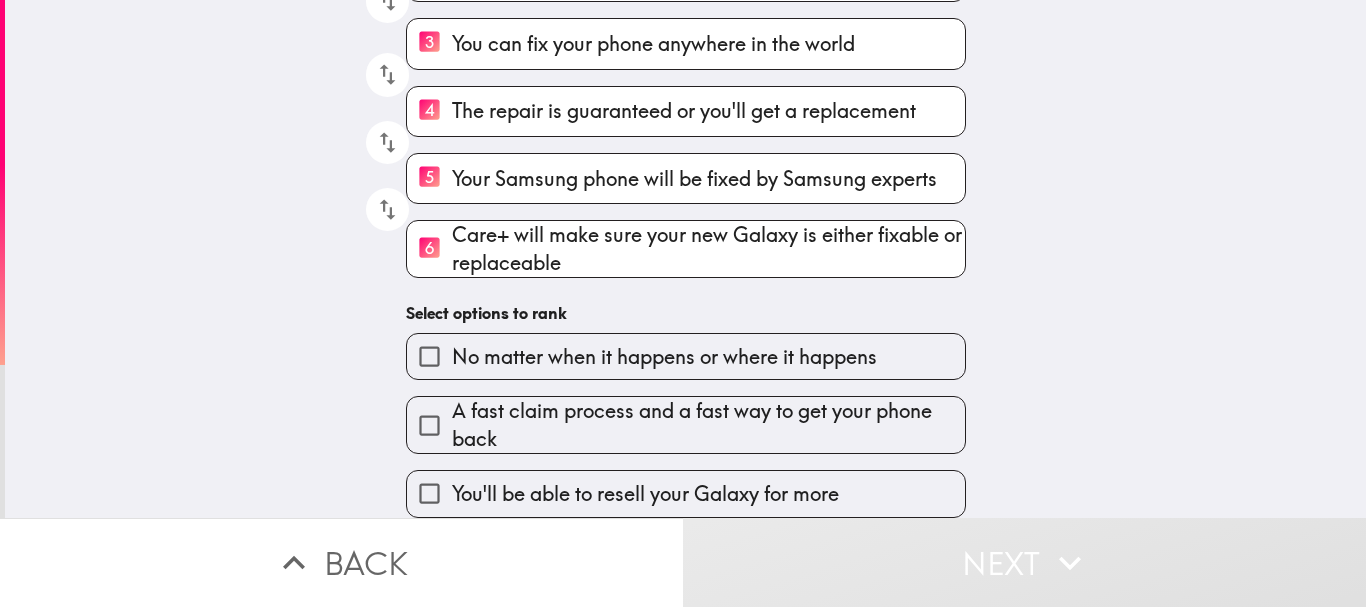 click on "You'll be able to resell your Galaxy for more" at bounding box center (645, 494) 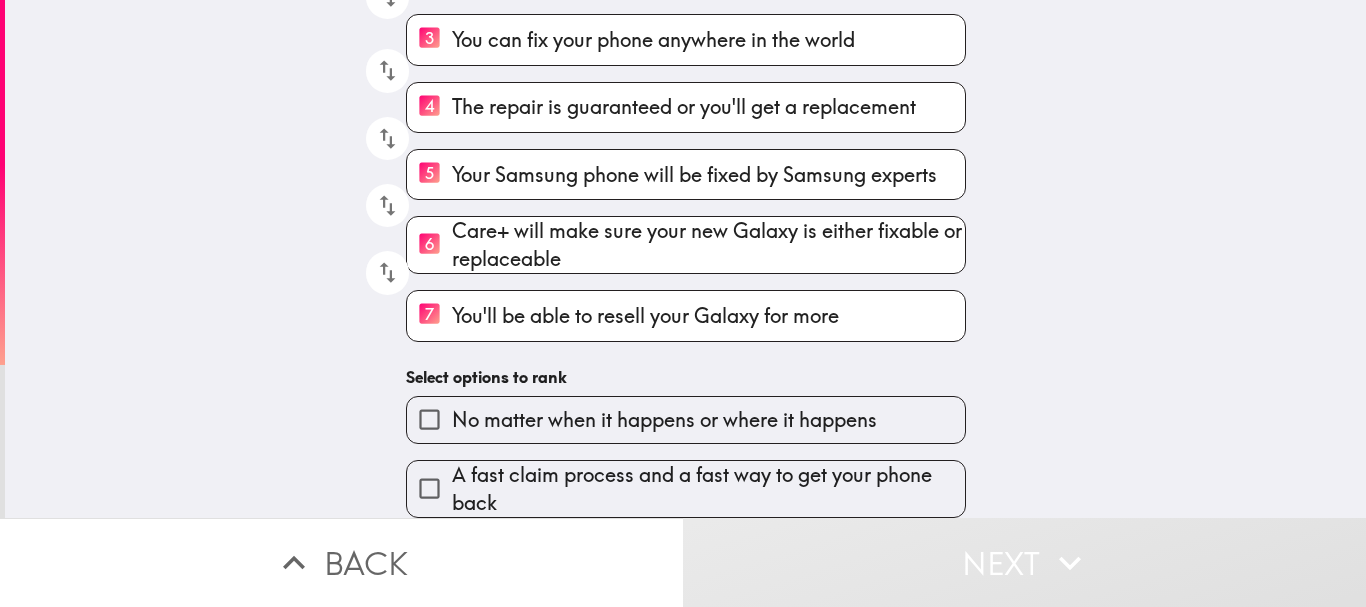 scroll, scrollTop: 349, scrollLeft: 0, axis: vertical 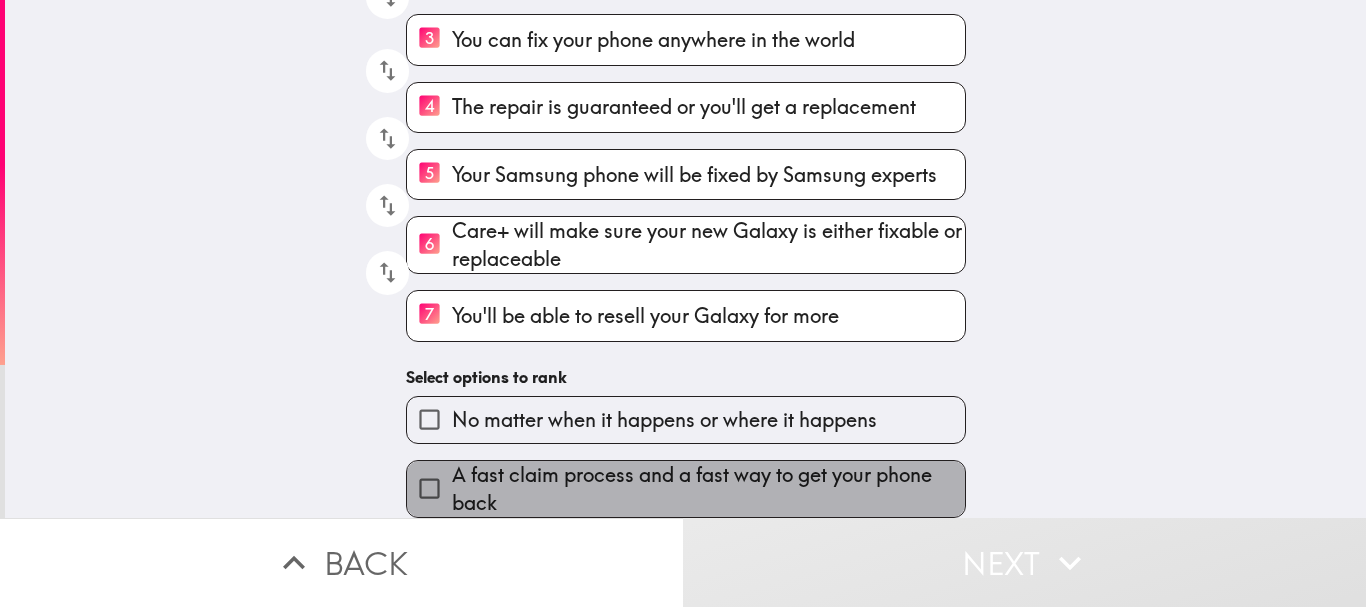 click on "A fast claim process and a fast way to get your phone back" at bounding box center (708, 489) 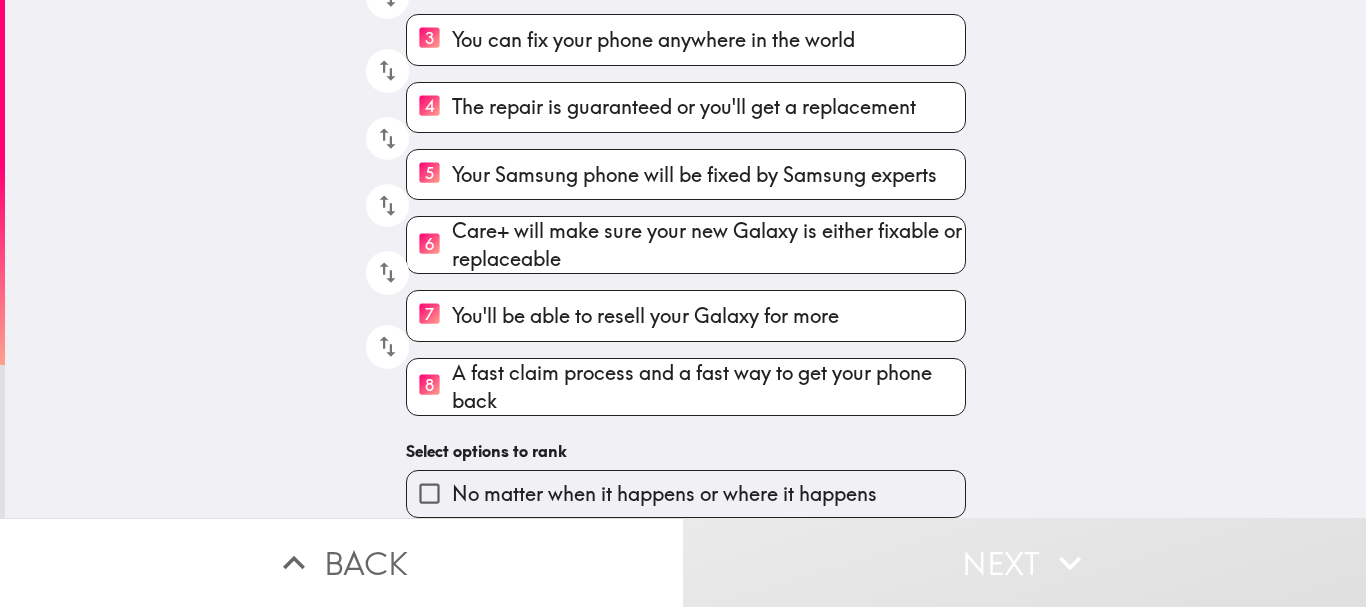 click on "No matter when it happens or where it happens" at bounding box center [664, 494] 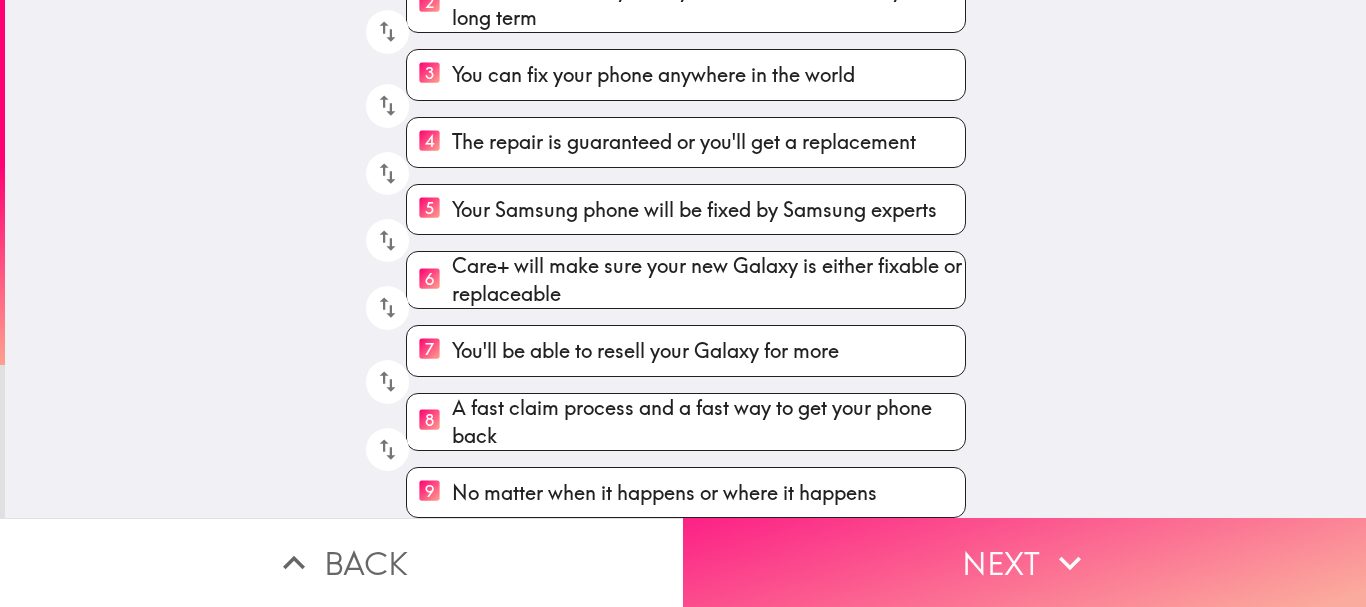 click on "Next" at bounding box center [1024, 562] 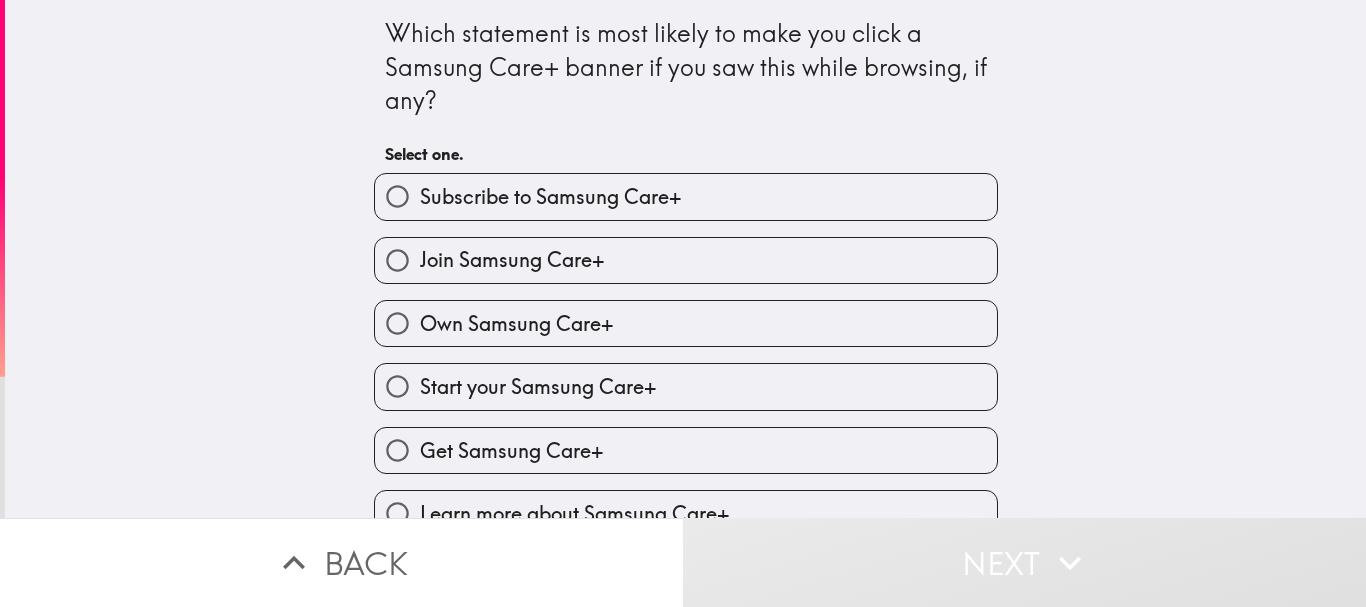 scroll, scrollTop: 100, scrollLeft: 0, axis: vertical 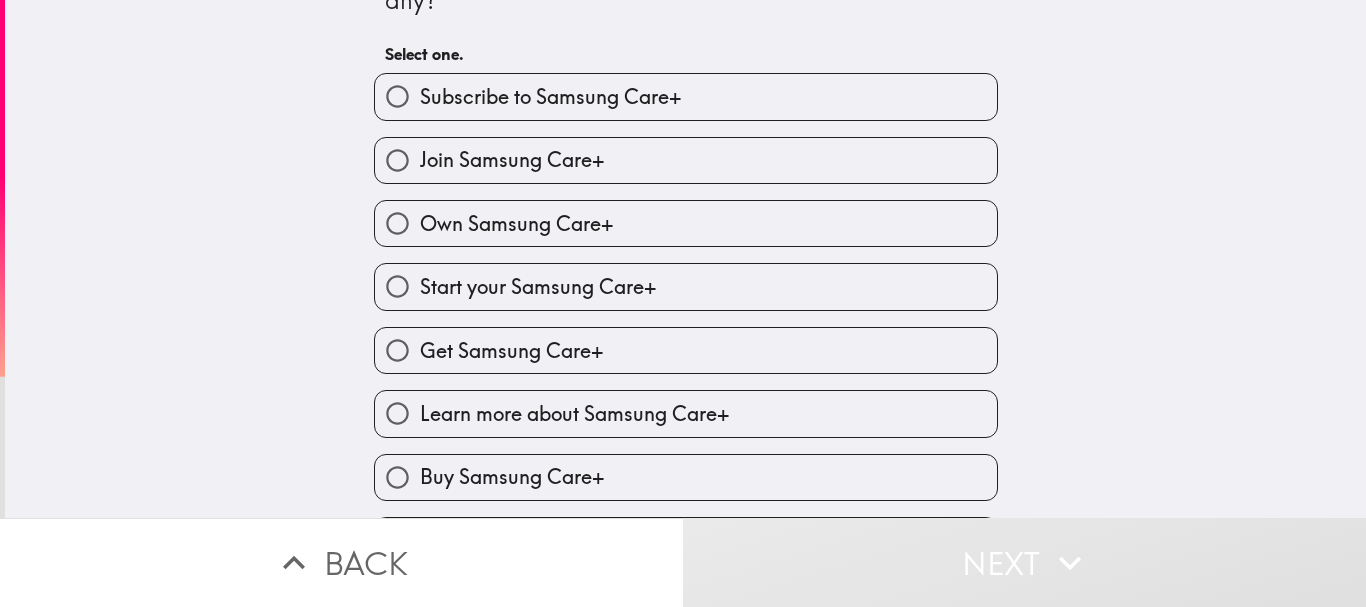 click on "Subscribe to Samsung Care+" at bounding box center (686, 96) 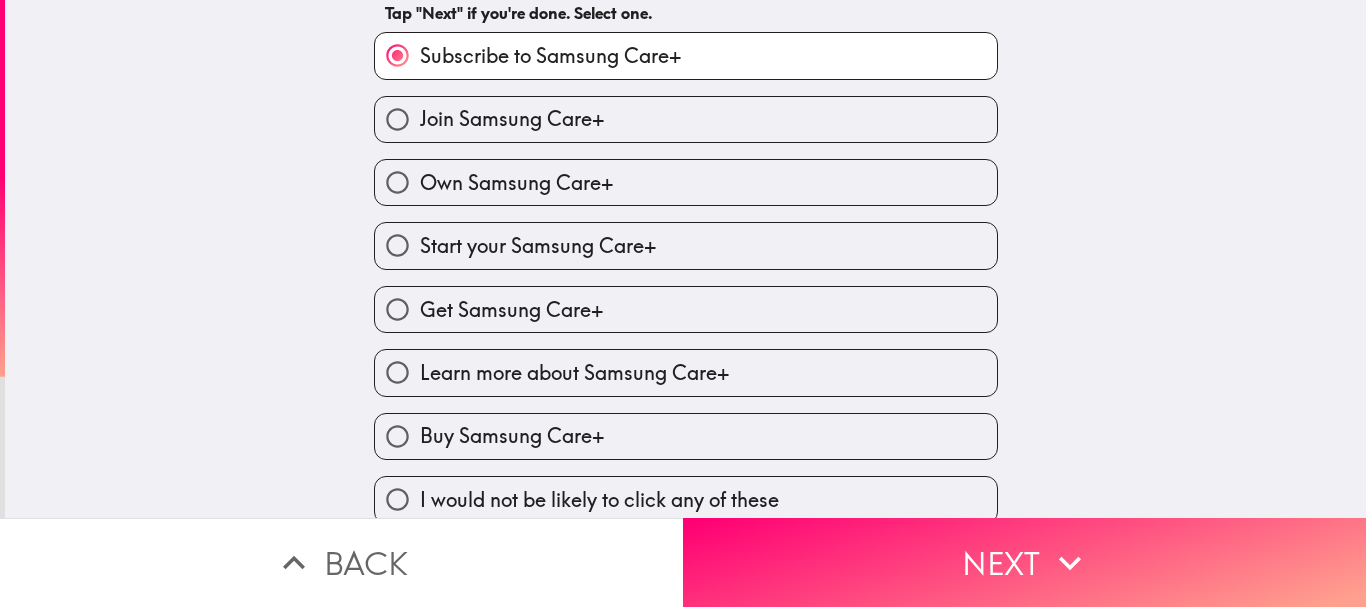 scroll, scrollTop: 162, scrollLeft: 0, axis: vertical 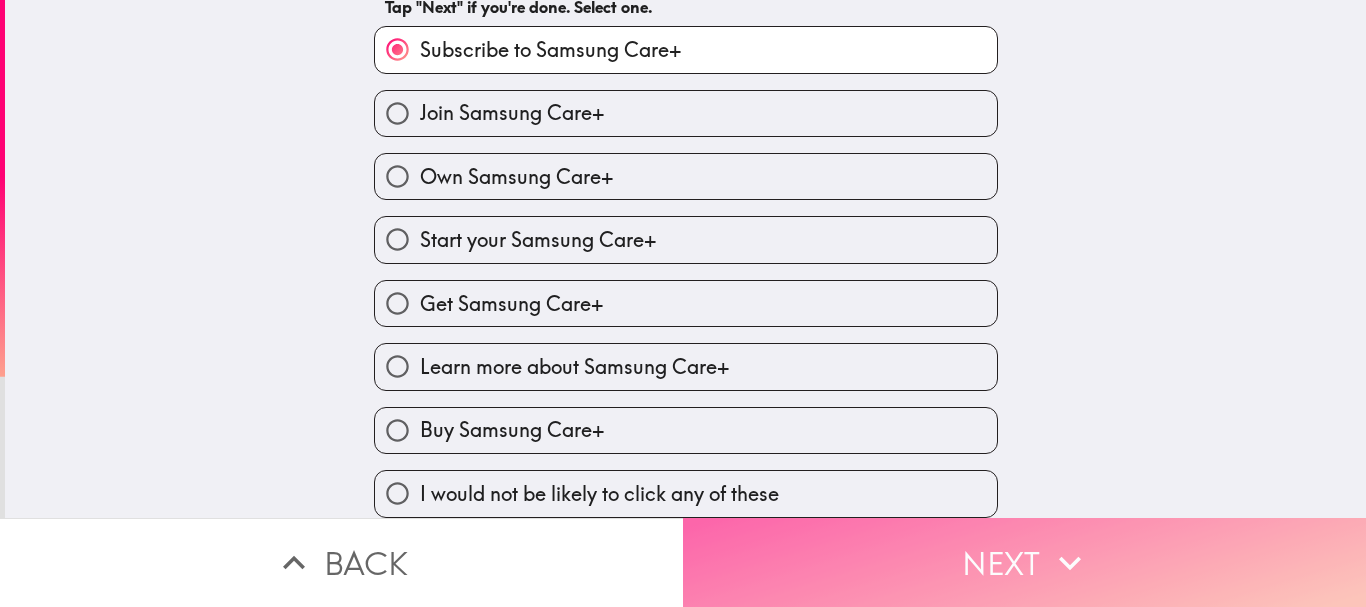 click on "Next" at bounding box center (1024, 562) 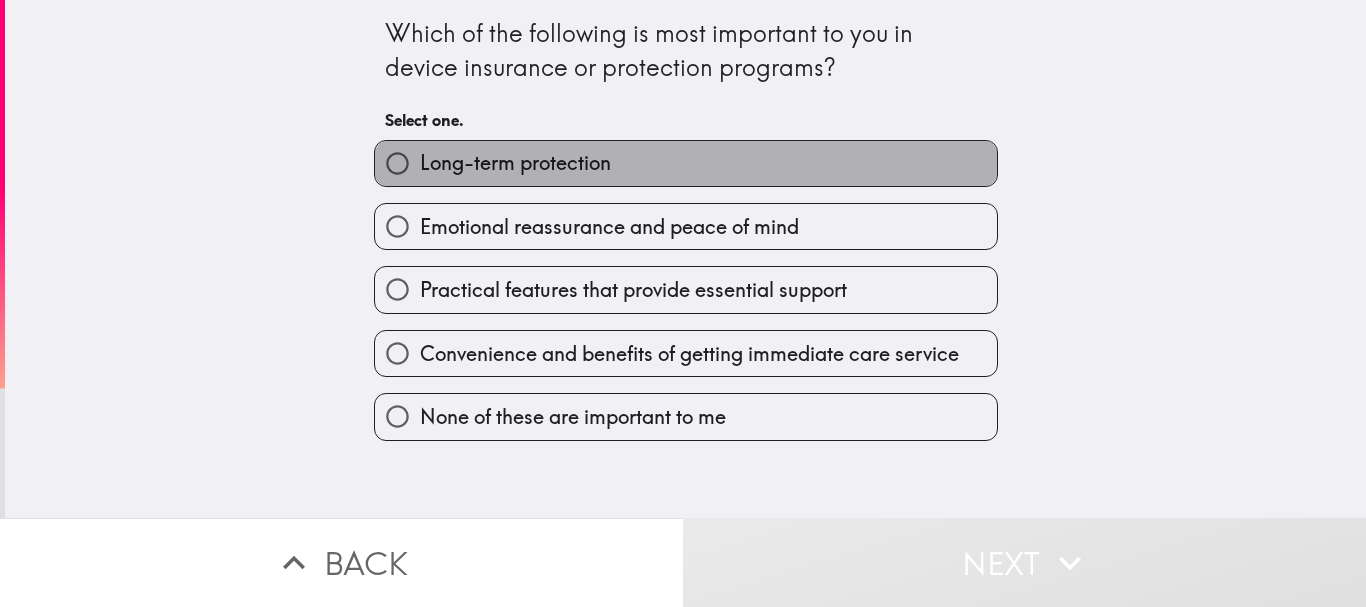 click on "Long-term protection" at bounding box center [686, 163] 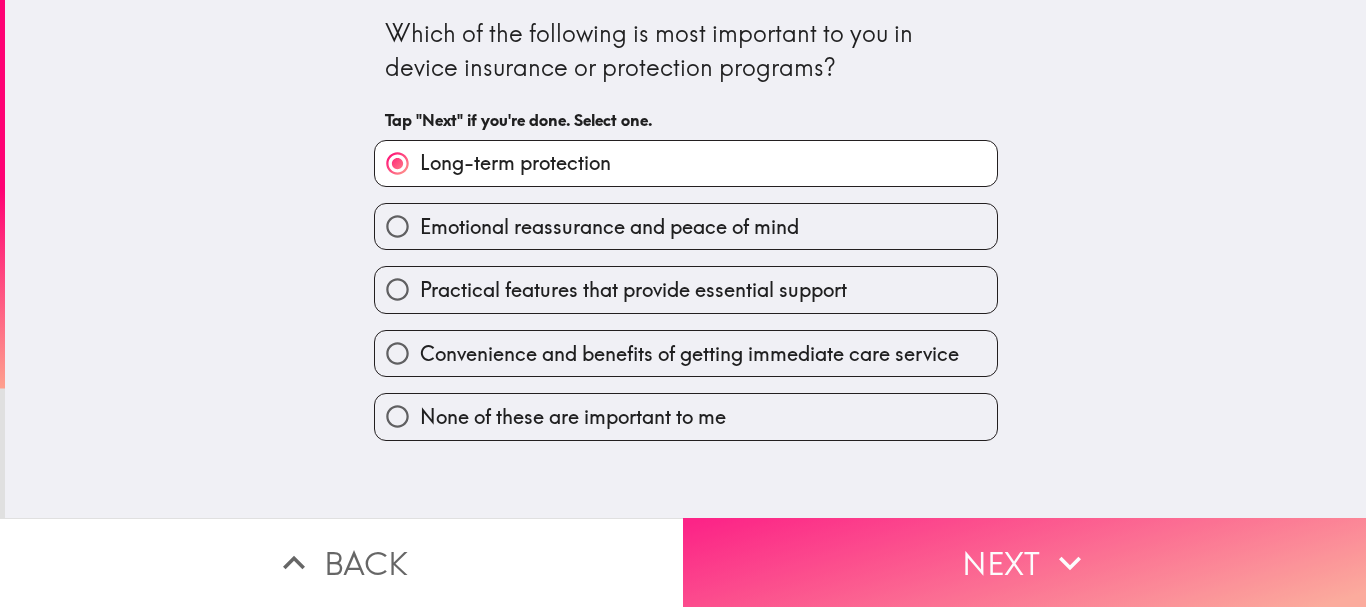 click on "Next" at bounding box center (1024, 562) 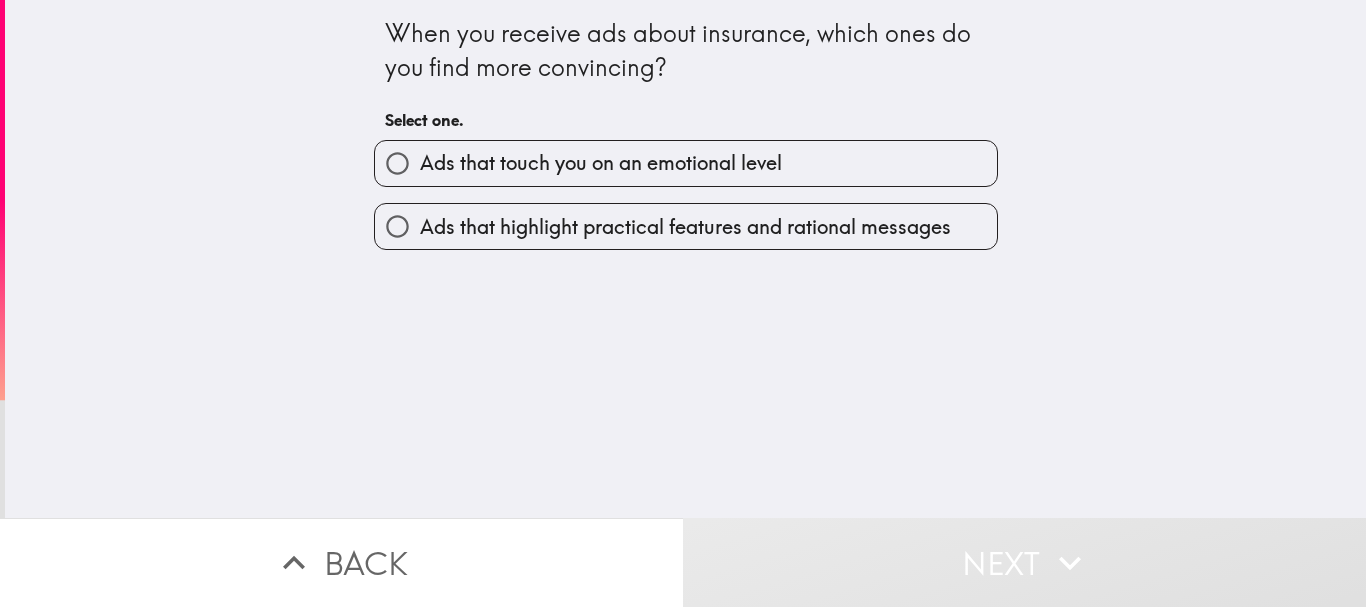 click on "Ads that touch you on an emotional level" at bounding box center (601, 163) 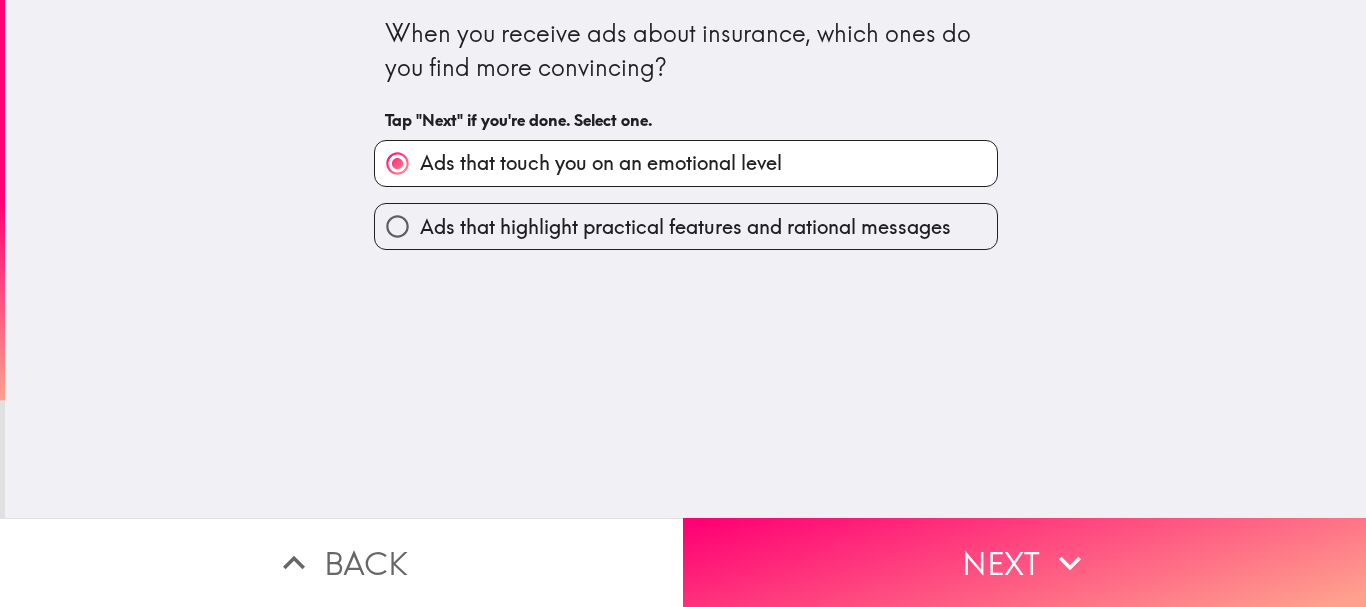 click on "Ads that highlight practical features and rational messages" at bounding box center (686, 226) 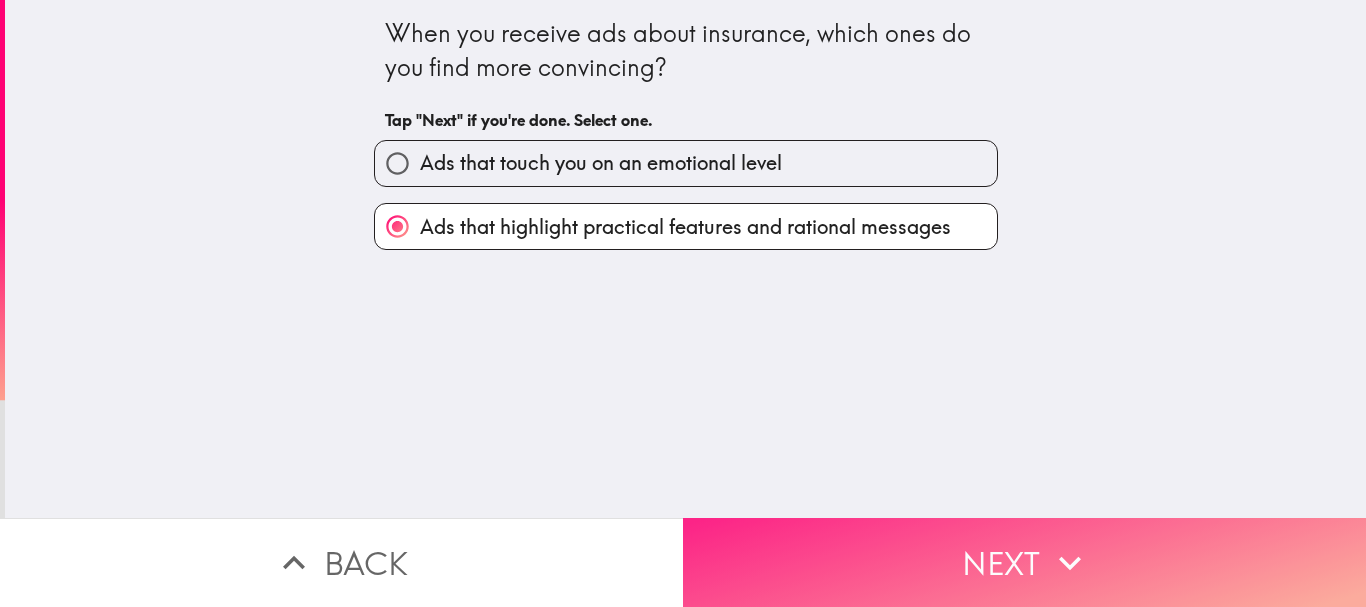 click on "Next" at bounding box center [1024, 562] 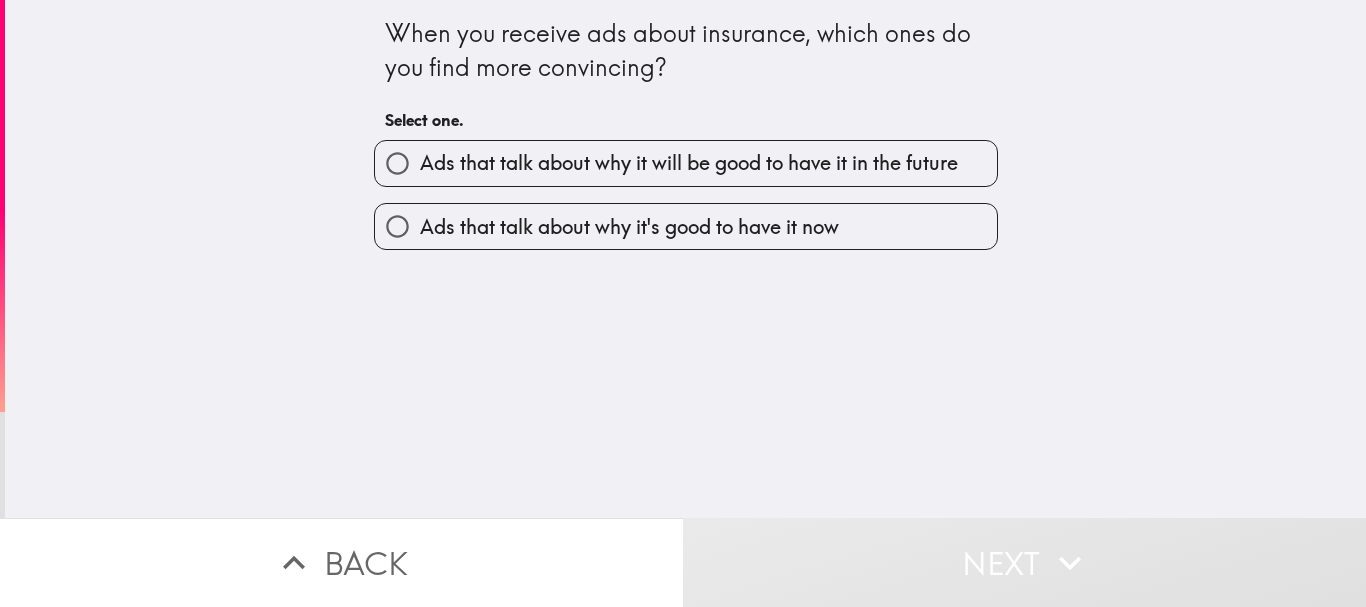 click on "Ads that talk about why it will be good to have it in the future" at bounding box center (689, 163) 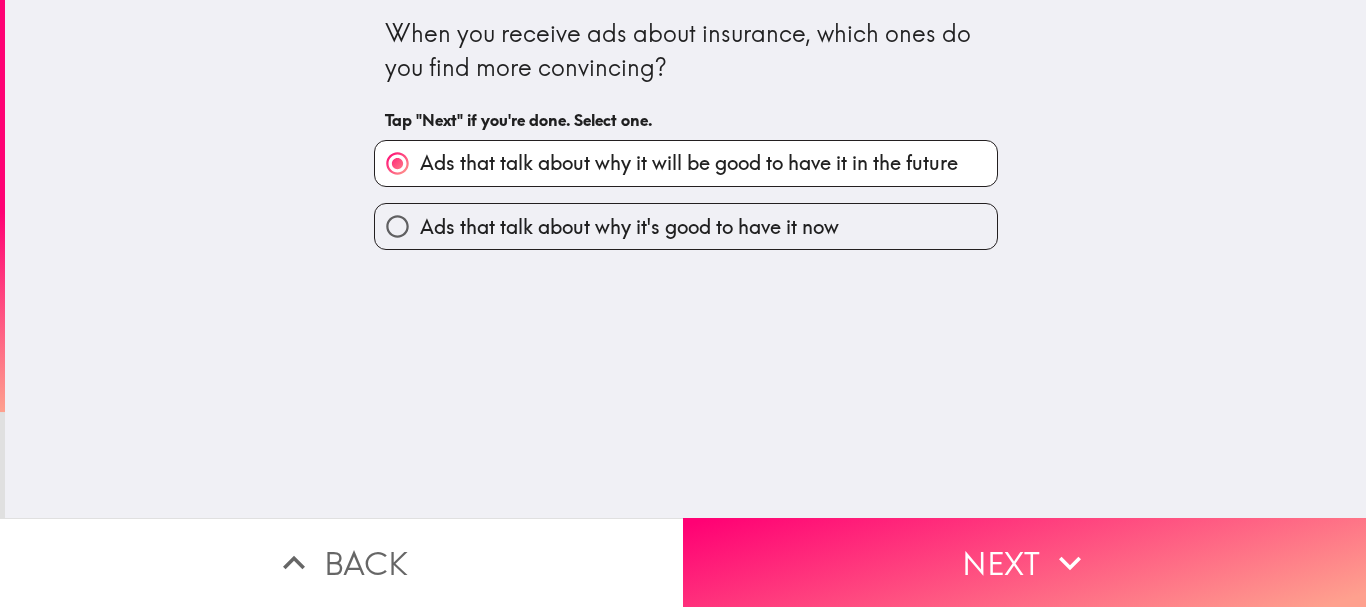 click on "When you receive ads about insurance, which ones do you find more convincing? Tap "Next" if you're done.   Select one. Ads that talk about why it will be good to have it in the future Ads that talk about why it's good to have it now" at bounding box center [685, 259] 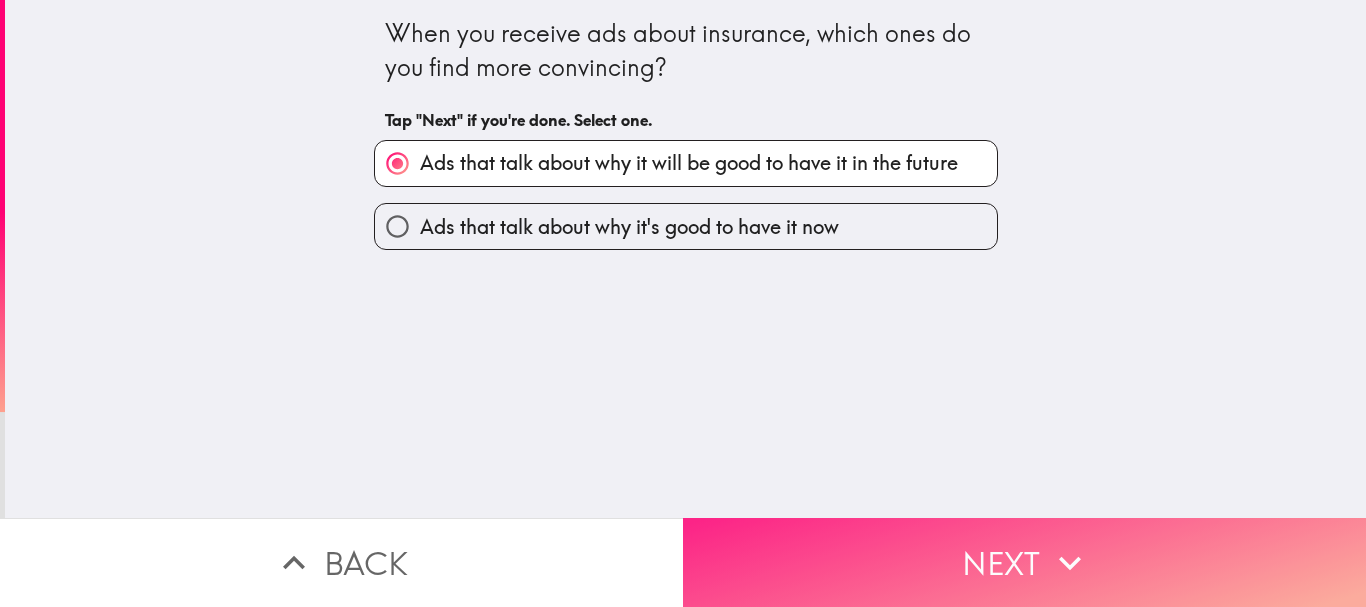 click on "Next" at bounding box center [1024, 562] 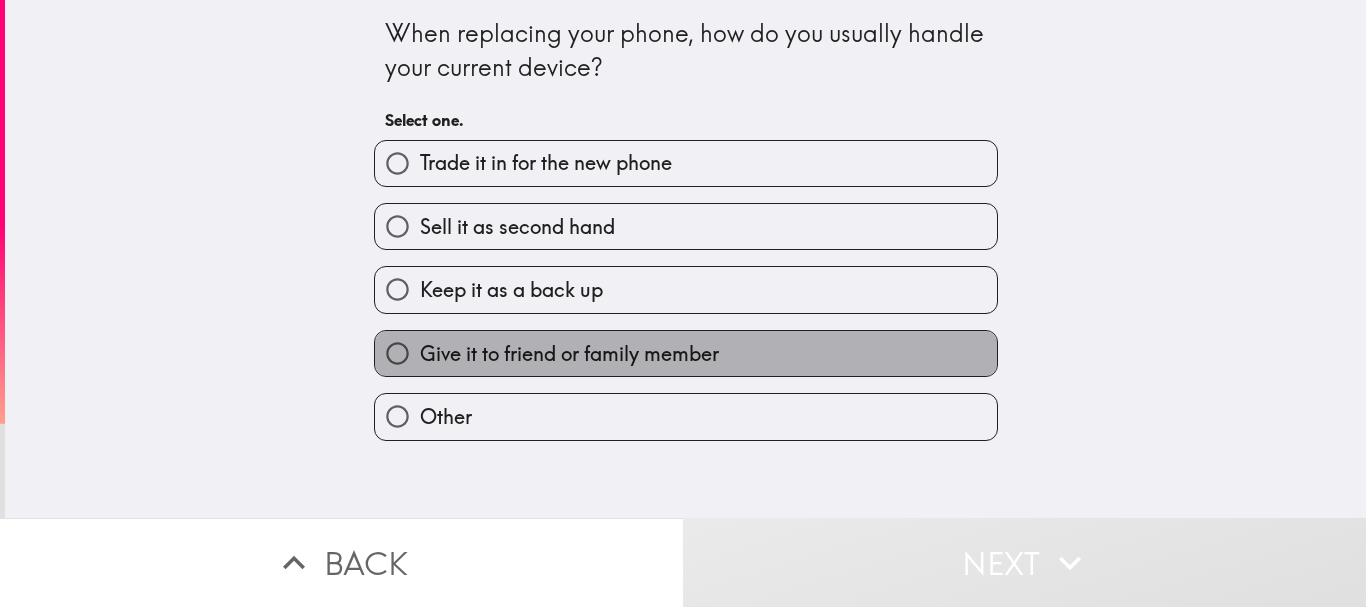 click on "Give it to friend or family member" at bounding box center [569, 354] 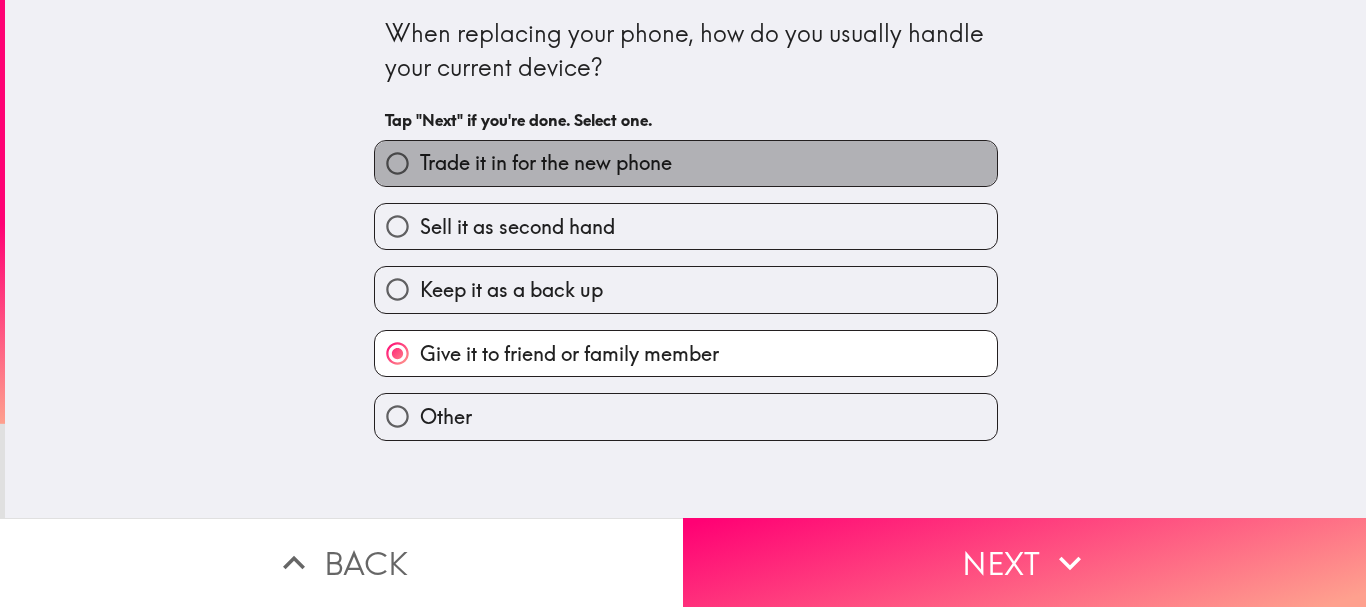 click on "Trade it in for the new phone" at bounding box center (686, 163) 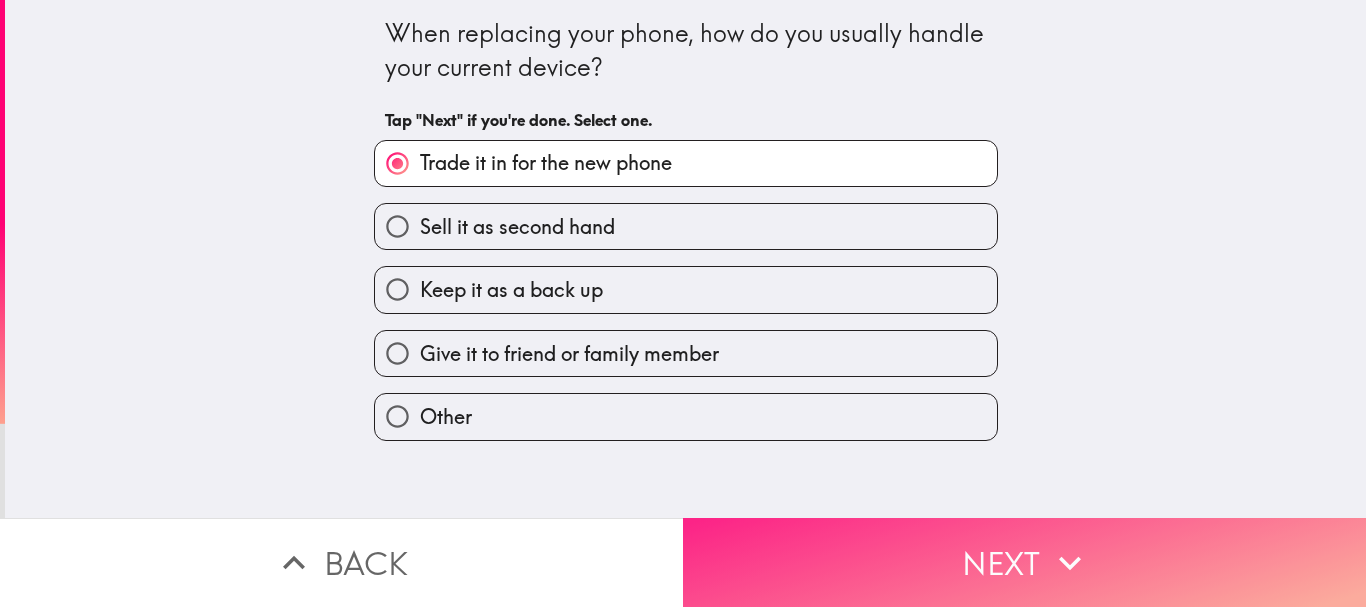 click on "Next" at bounding box center [1024, 562] 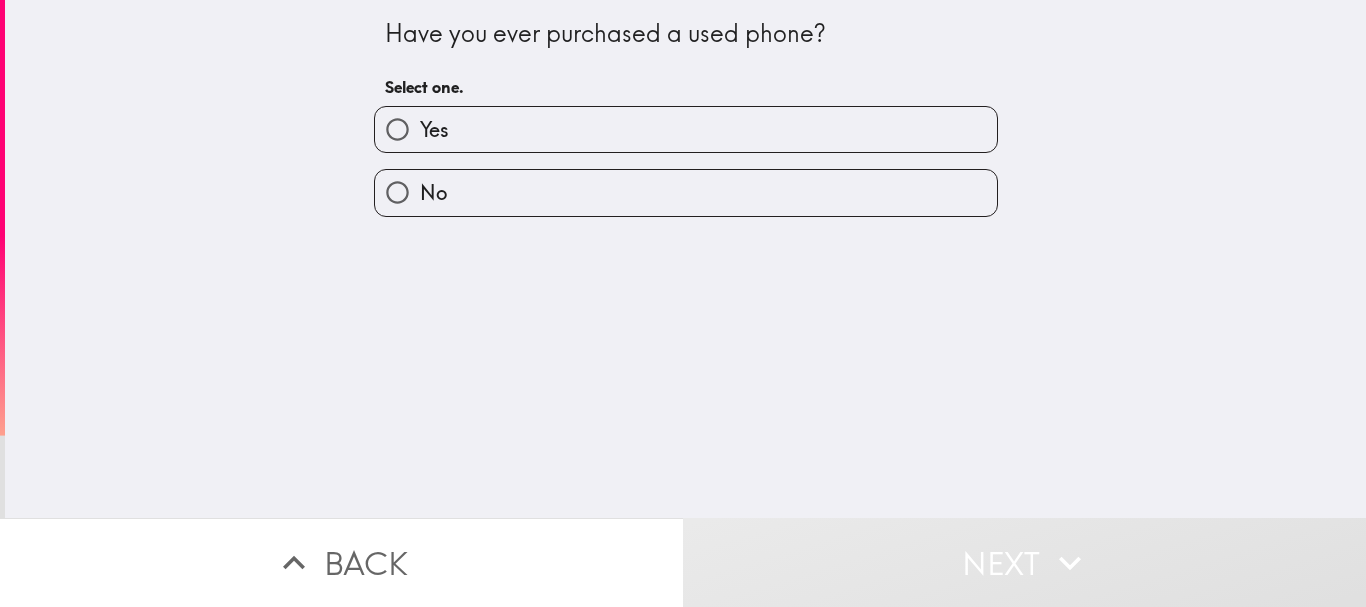 click on "Yes" at bounding box center (686, 129) 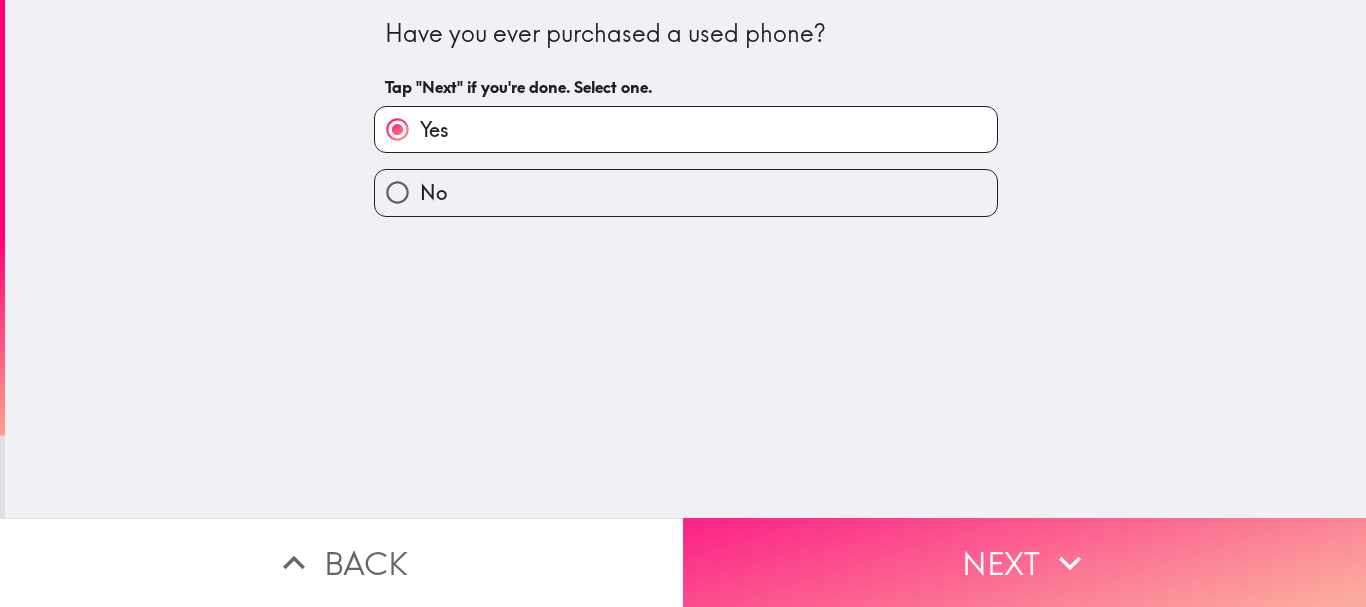 click on "Next" at bounding box center (1024, 562) 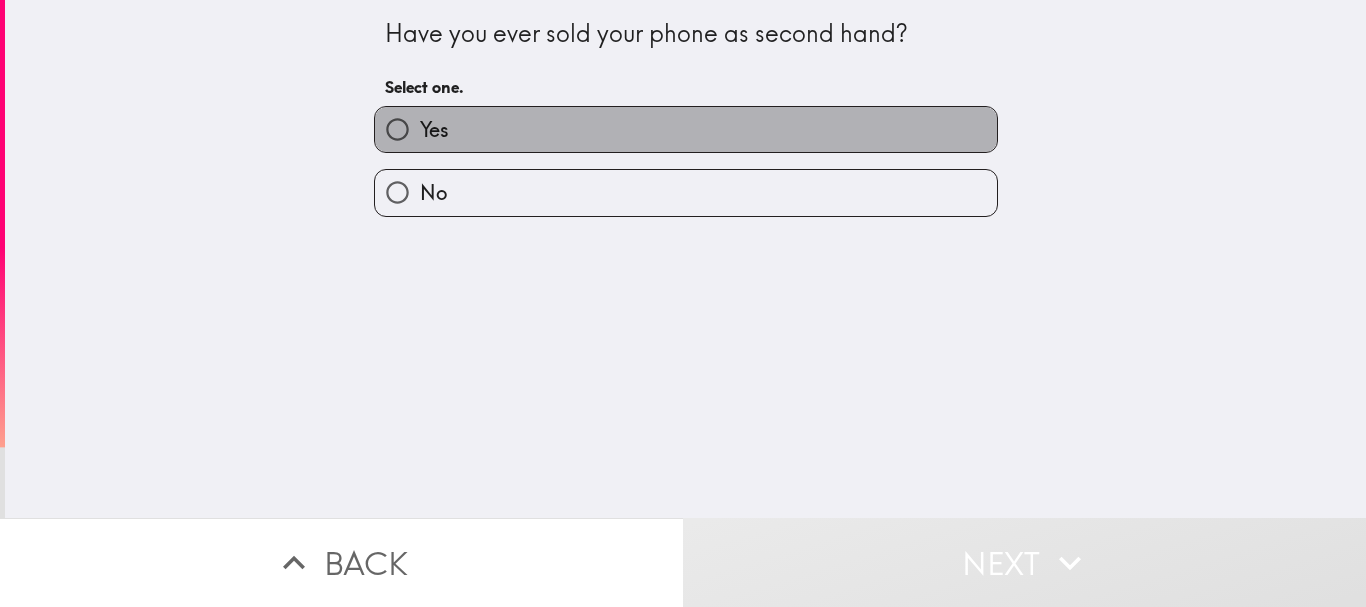 click on "Yes" at bounding box center (686, 129) 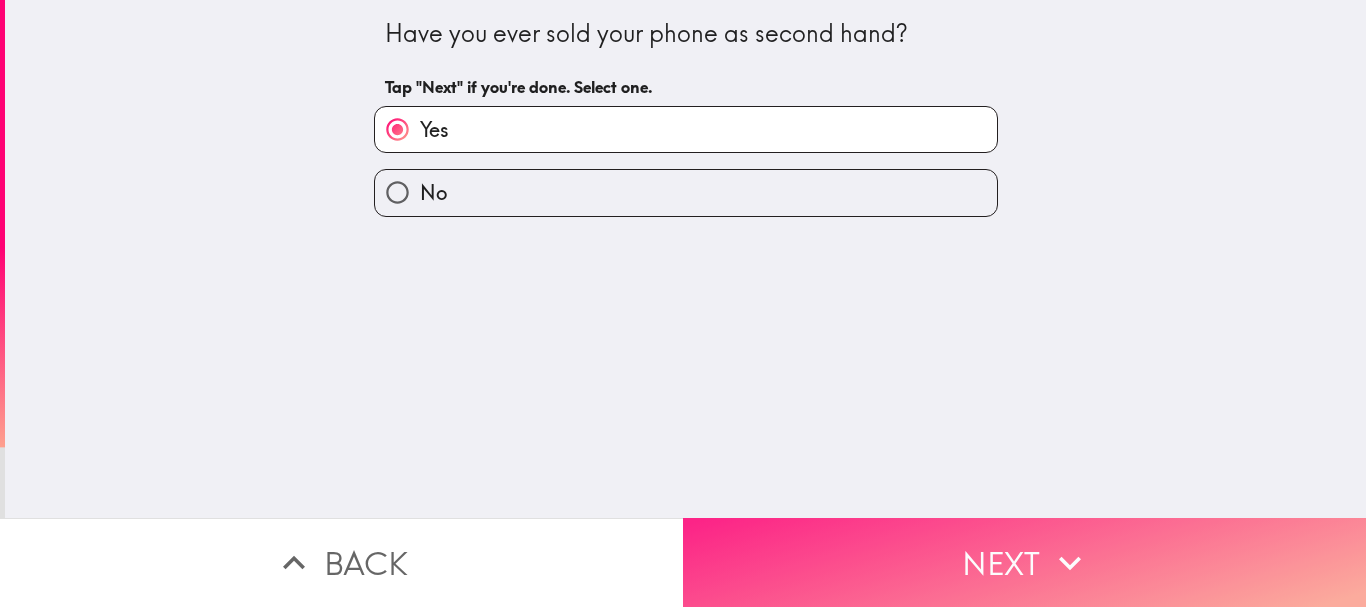 click on "Next" at bounding box center [1024, 562] 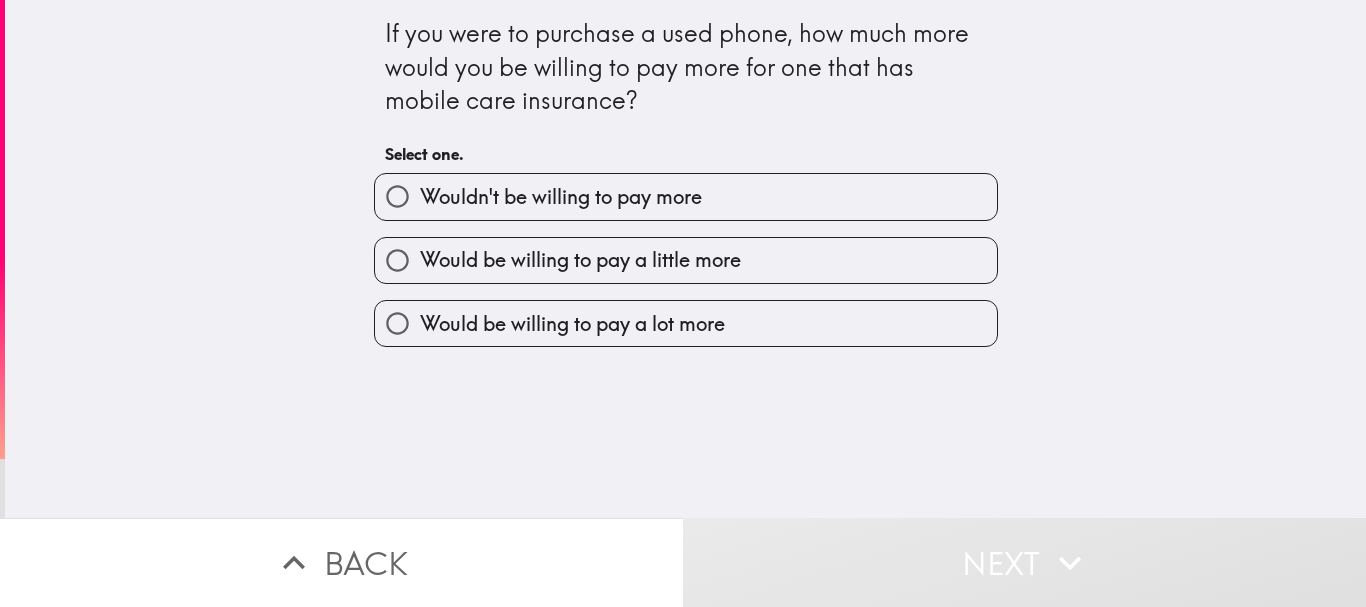 click on "Would be willing to pay a lot more" at bounding box center (572, 324) 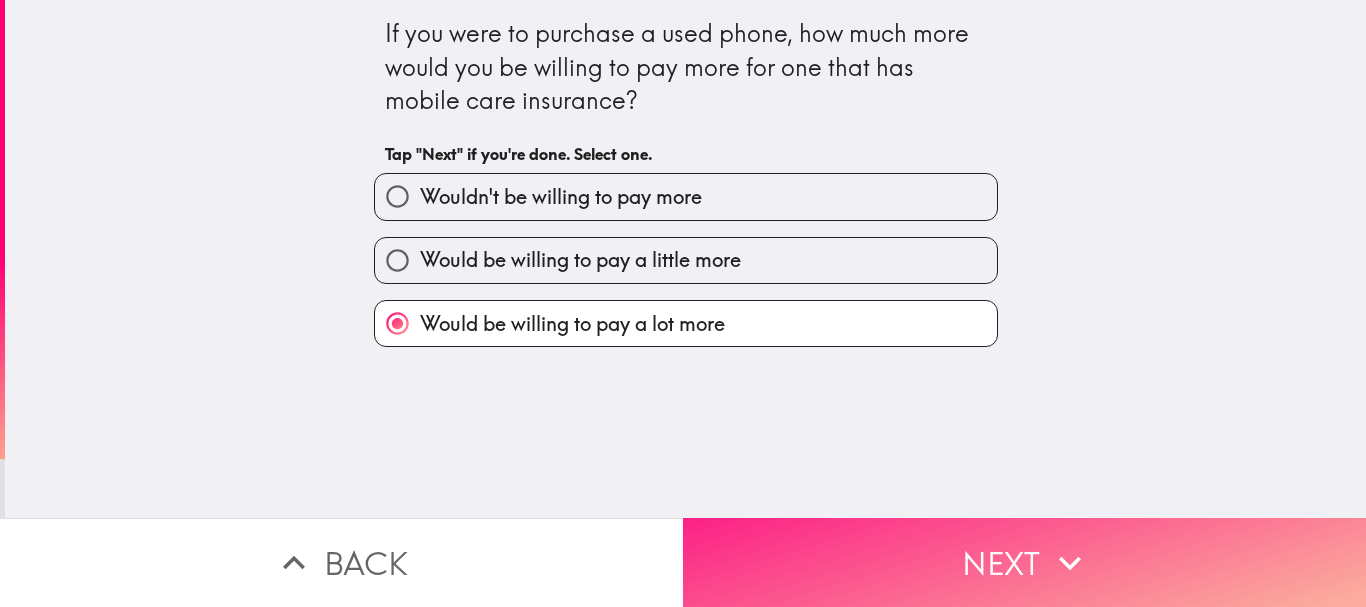 click on "Next" at bounding box center (1024, 562) 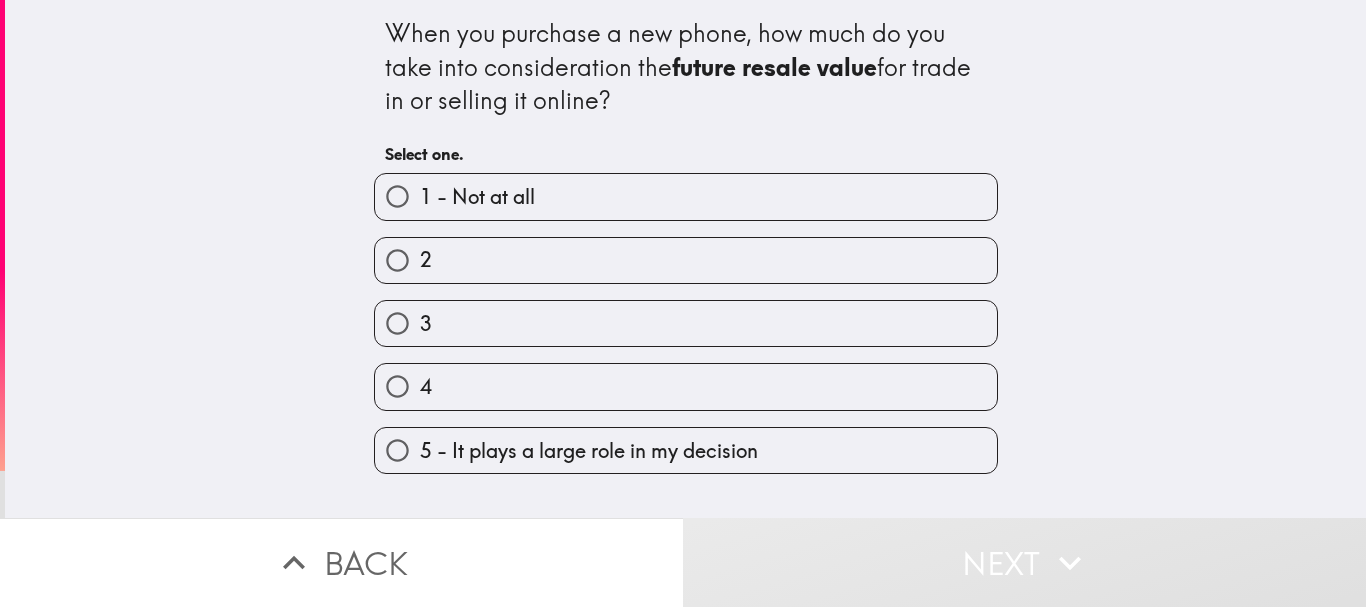 click on "5 - It plays a large role in my decision" at bounding box center (686, 450) 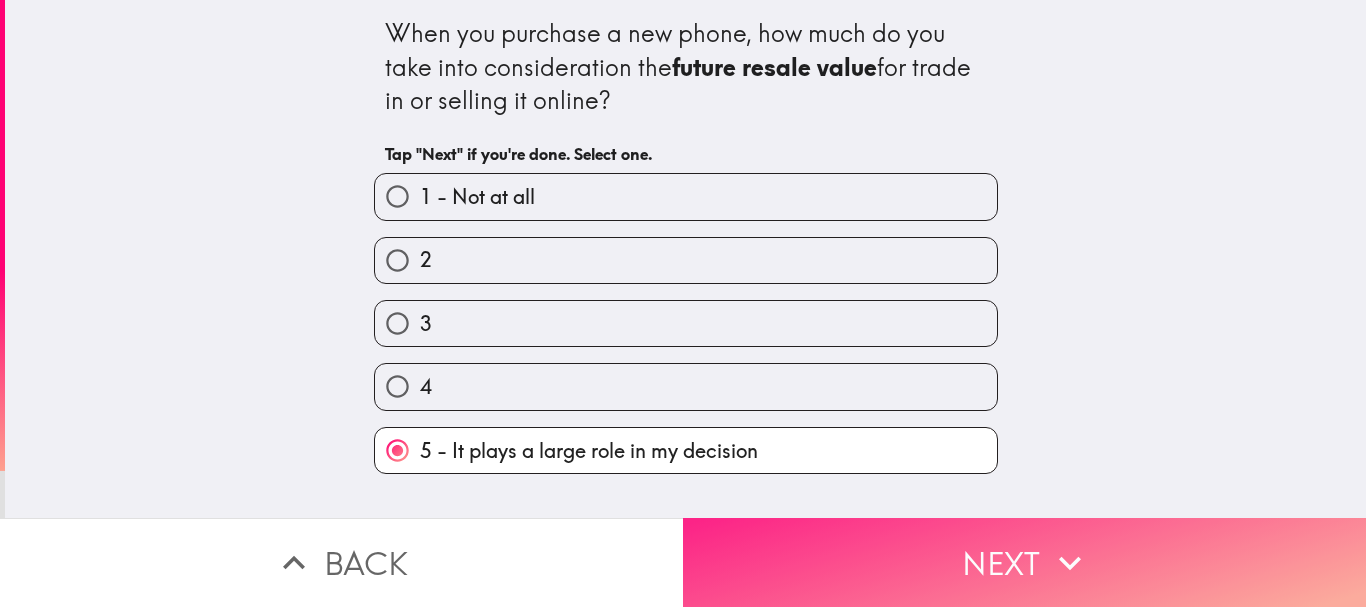 click on "Next" at bounding box center (1024, 562) 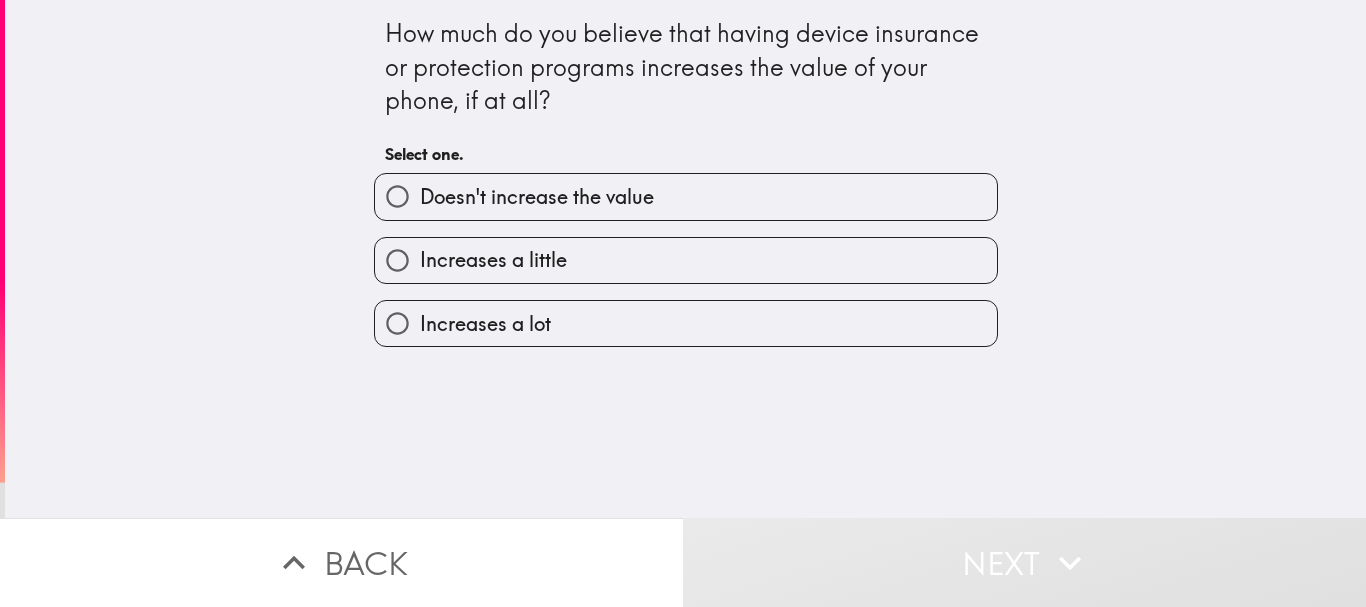 click on "Increases a lot" at bounding box center (485, 324) 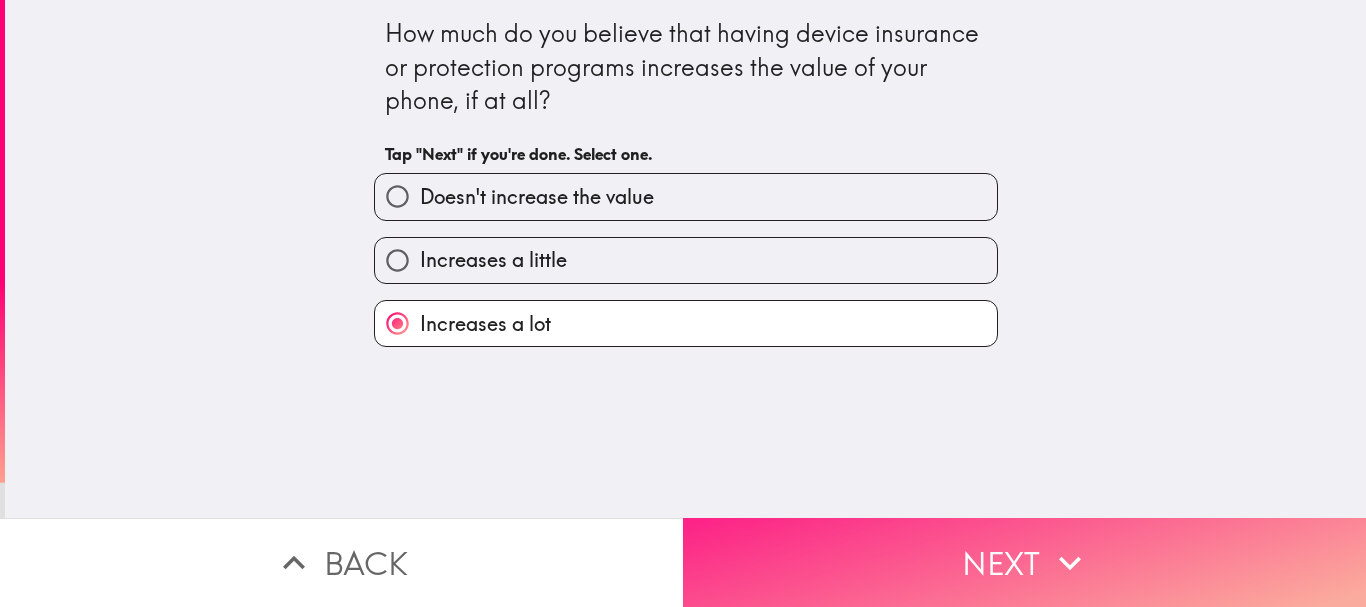 click on "Next" at bounding box center [1024, 562] 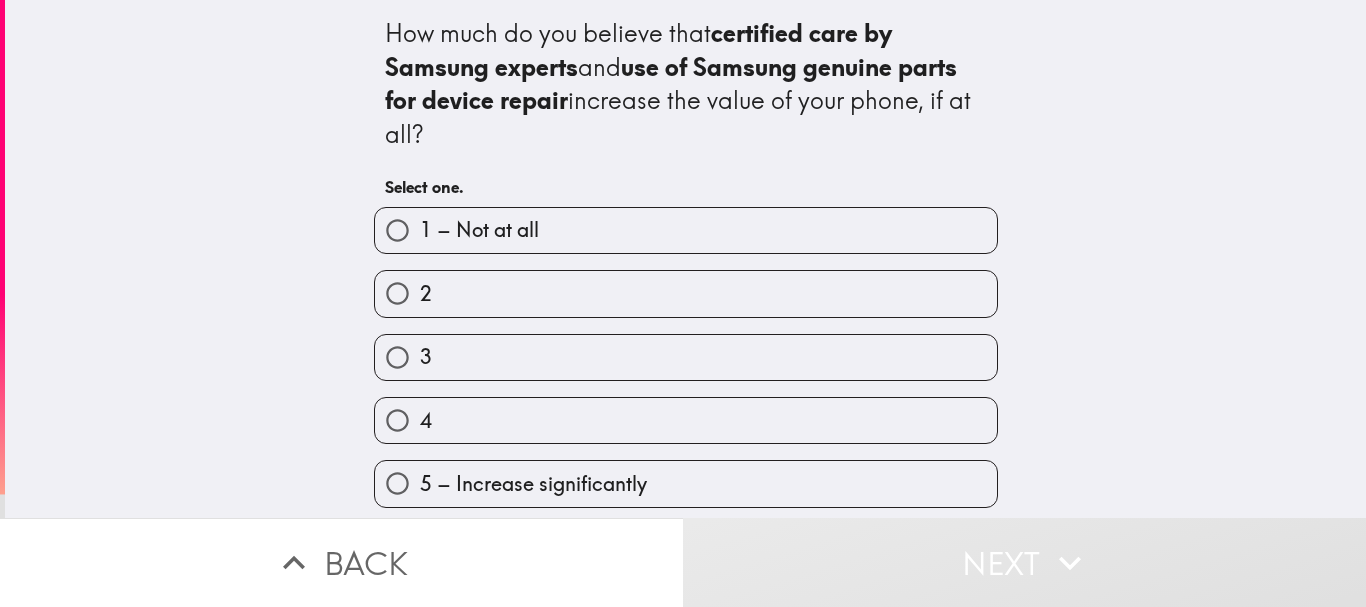 scroll, scrollTop: 5, scrollLeft: 0, axis: vertical 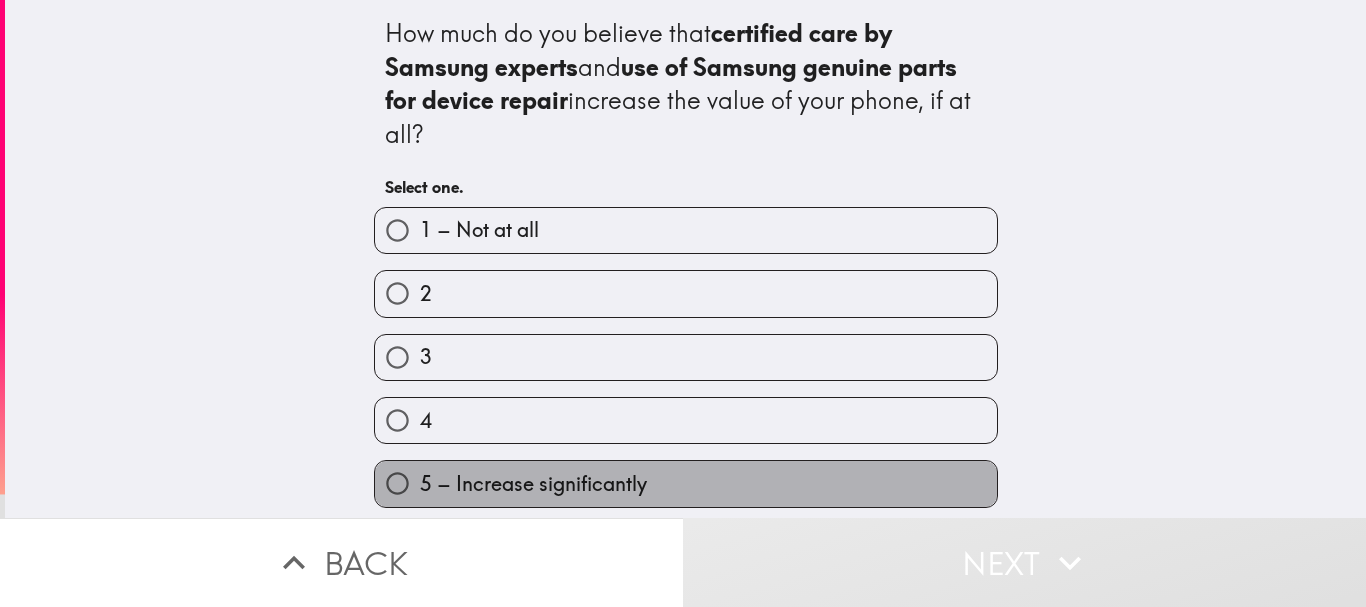 click on "5 – Increase significantly" at bounding box center (533, 484) 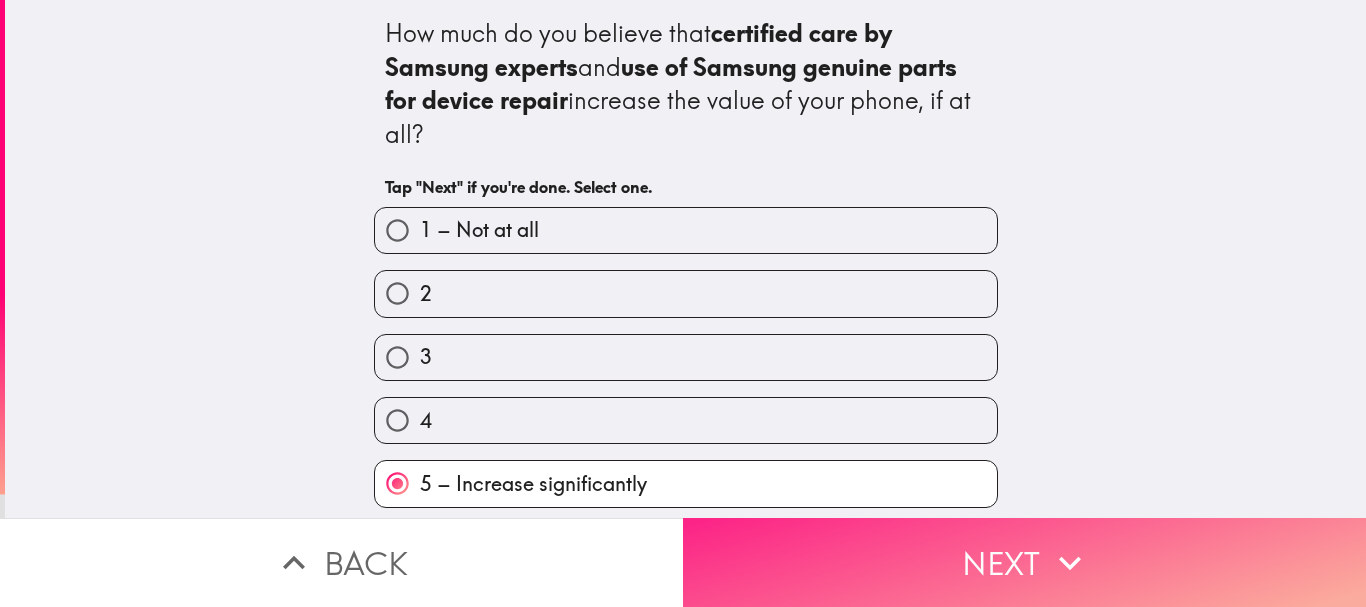 click on "Next" at bounding box center (1024, 562) 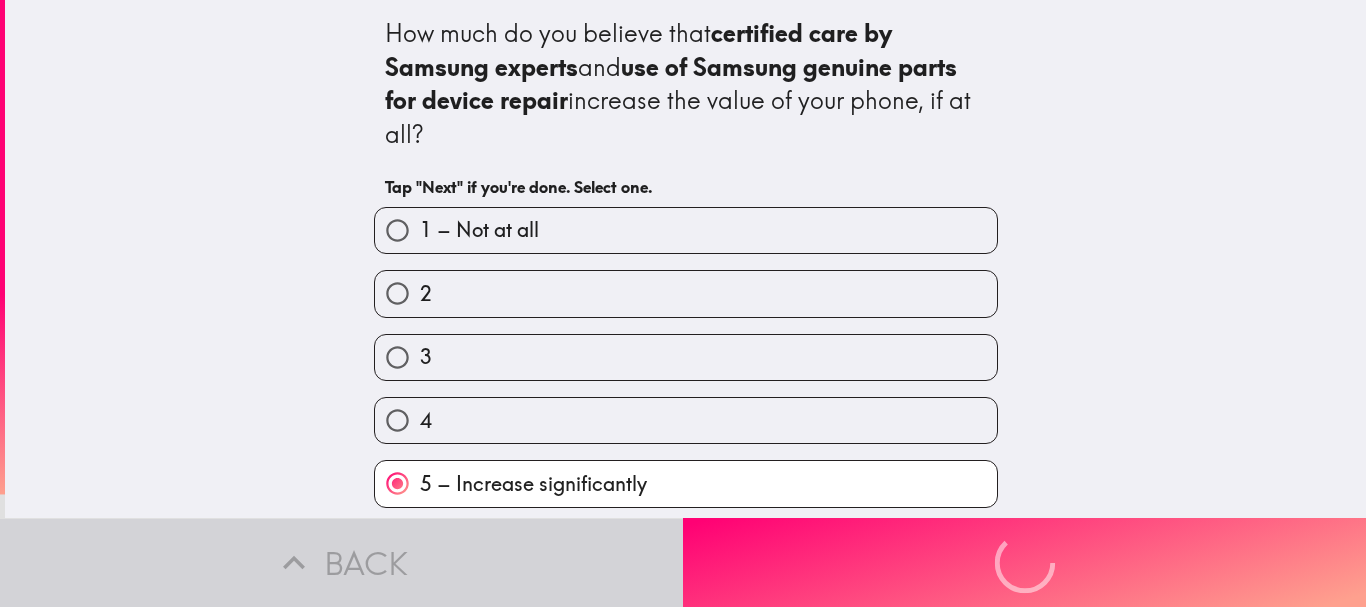 scroll, scrollTop: 0, scrollLeft: 0, axis: both 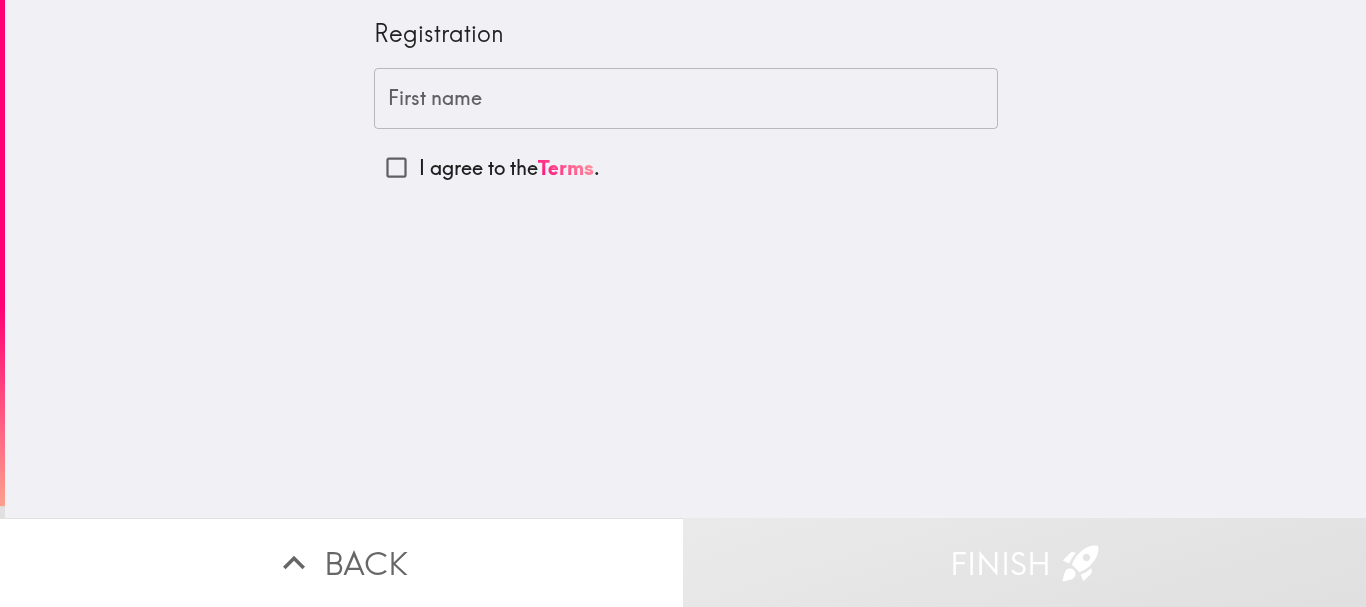 click on "First name" at bounding box center (686, 99) 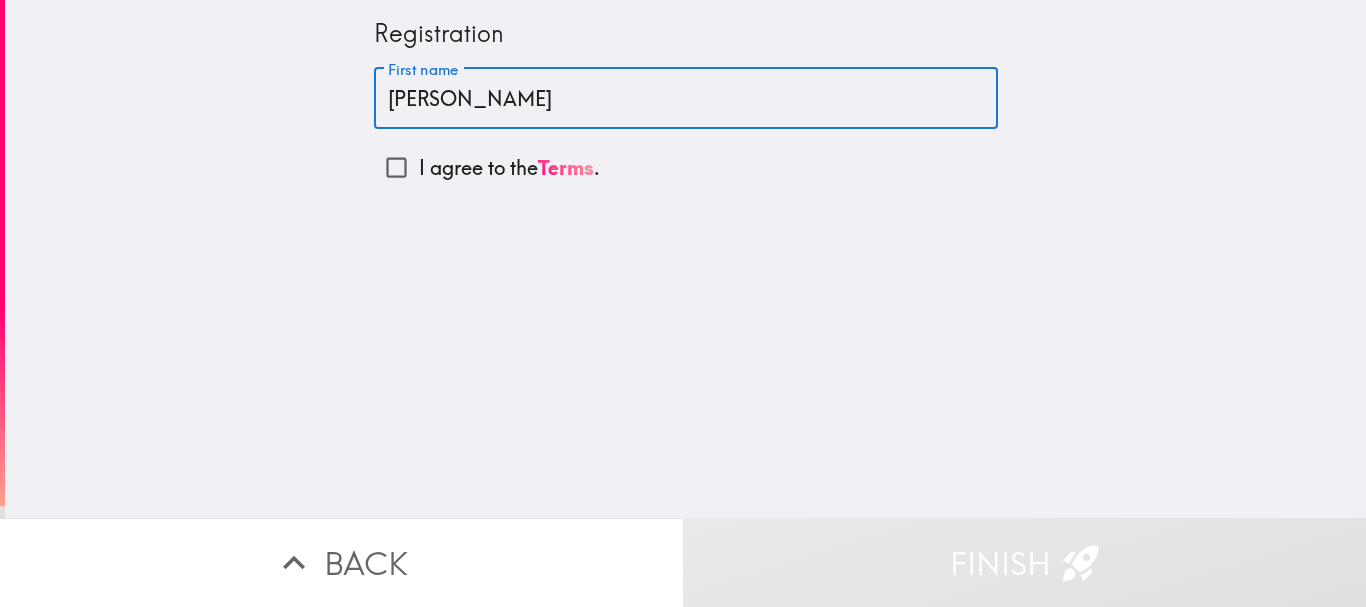 type on "[PERSON_NAME]" 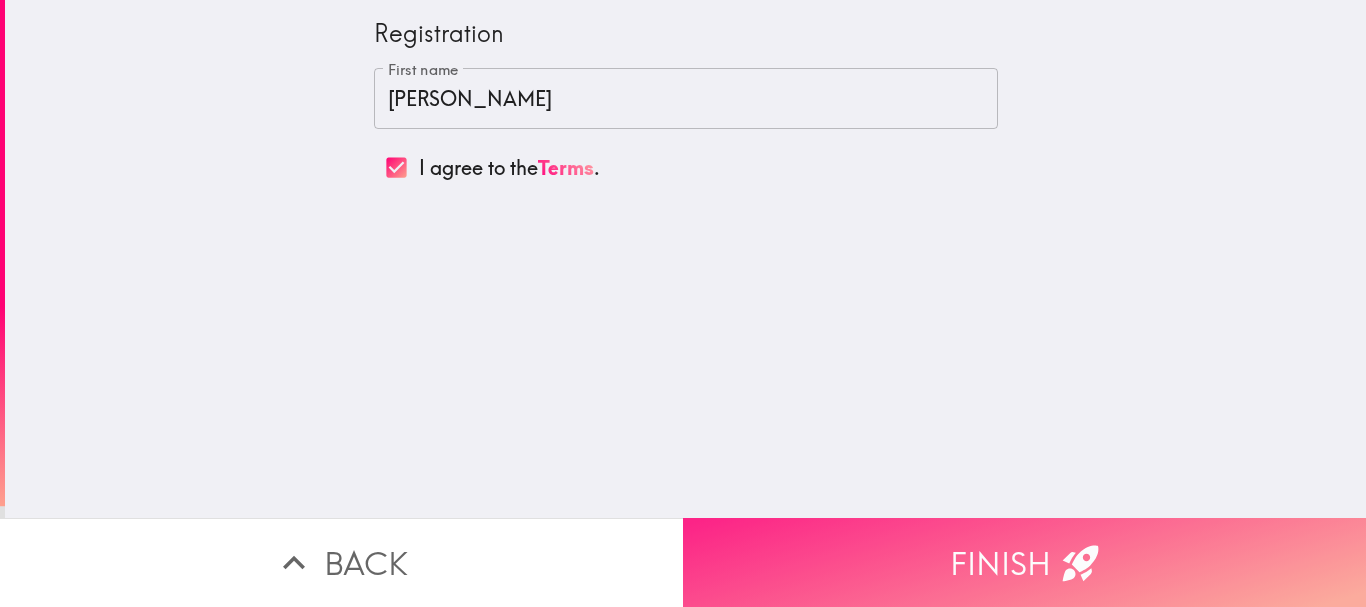 click on "Finish" at bounding box center (1024, 562) 